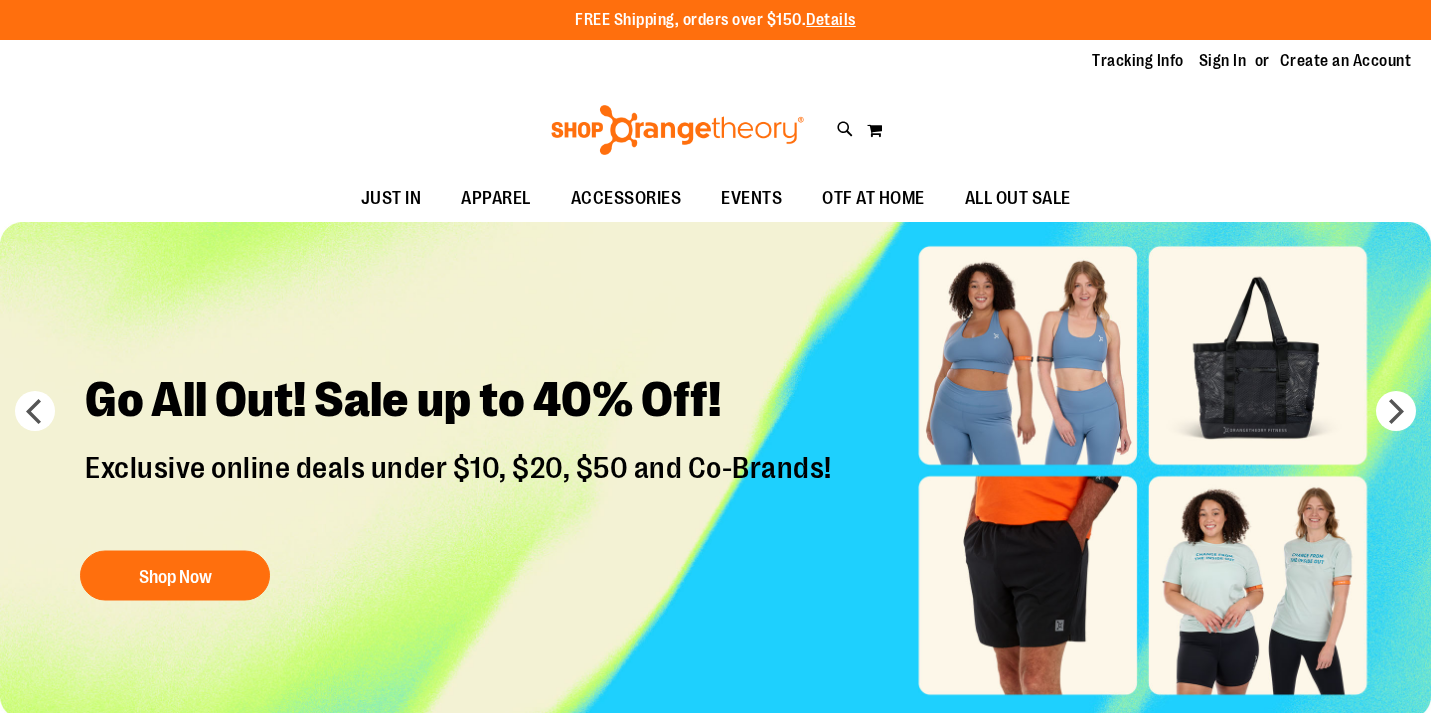 scroll, scrollTop: 0, scrollLeft: 0, axis: both 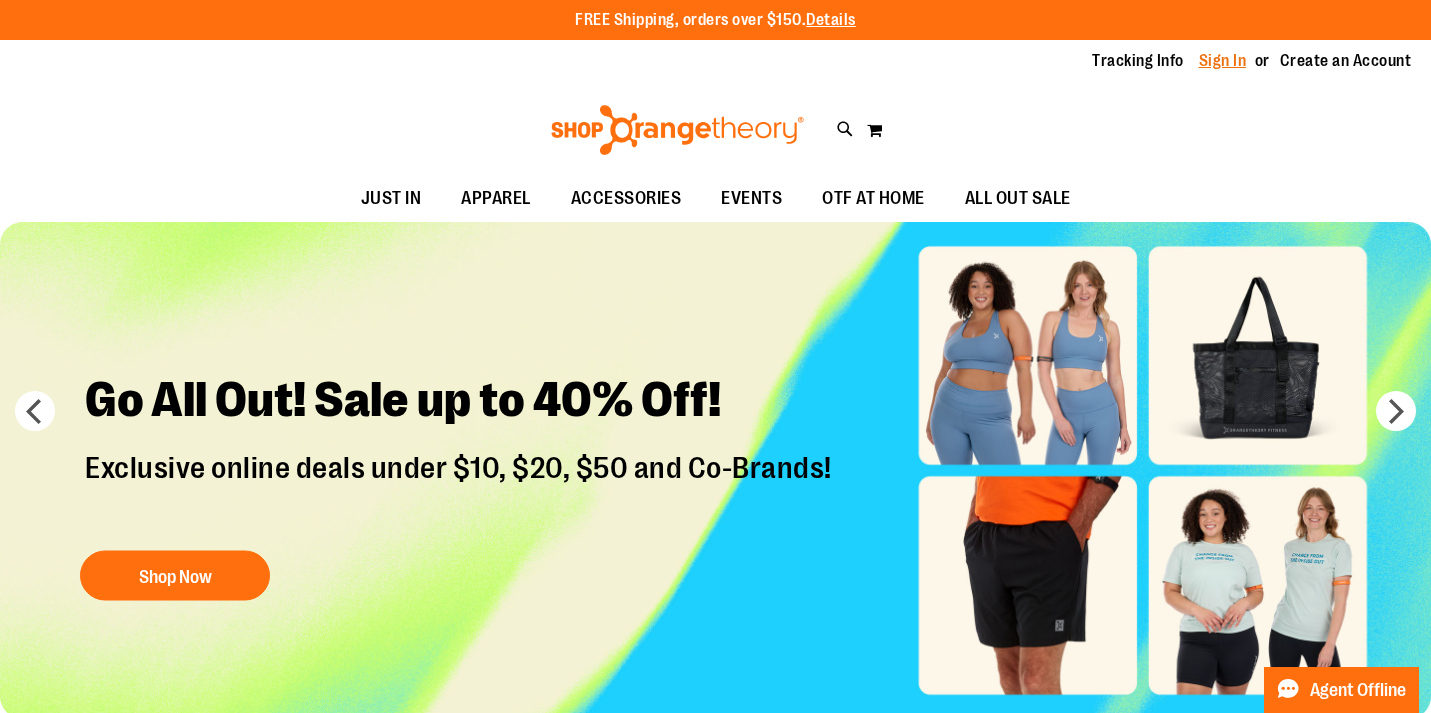 type on "**********" 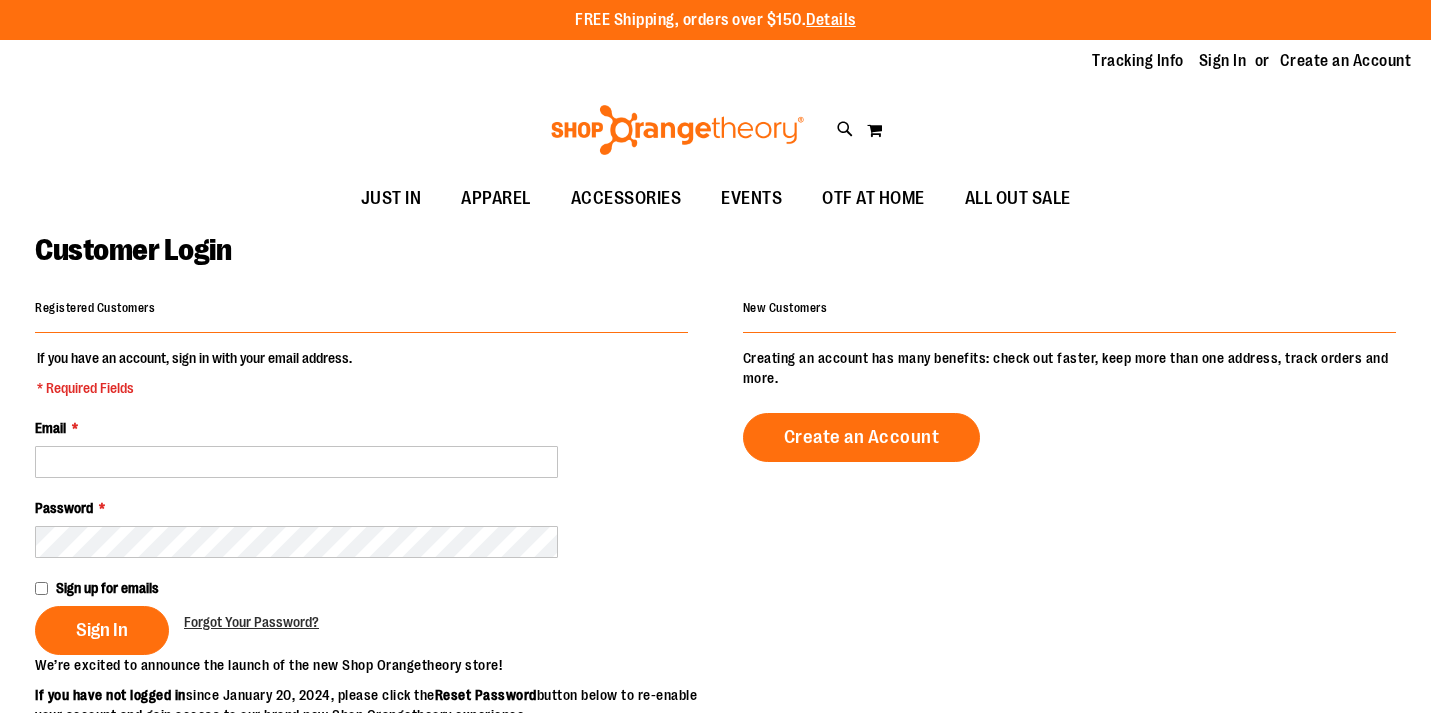 scroll, scrollTop: 0, scrollLeft: 0, axis: both 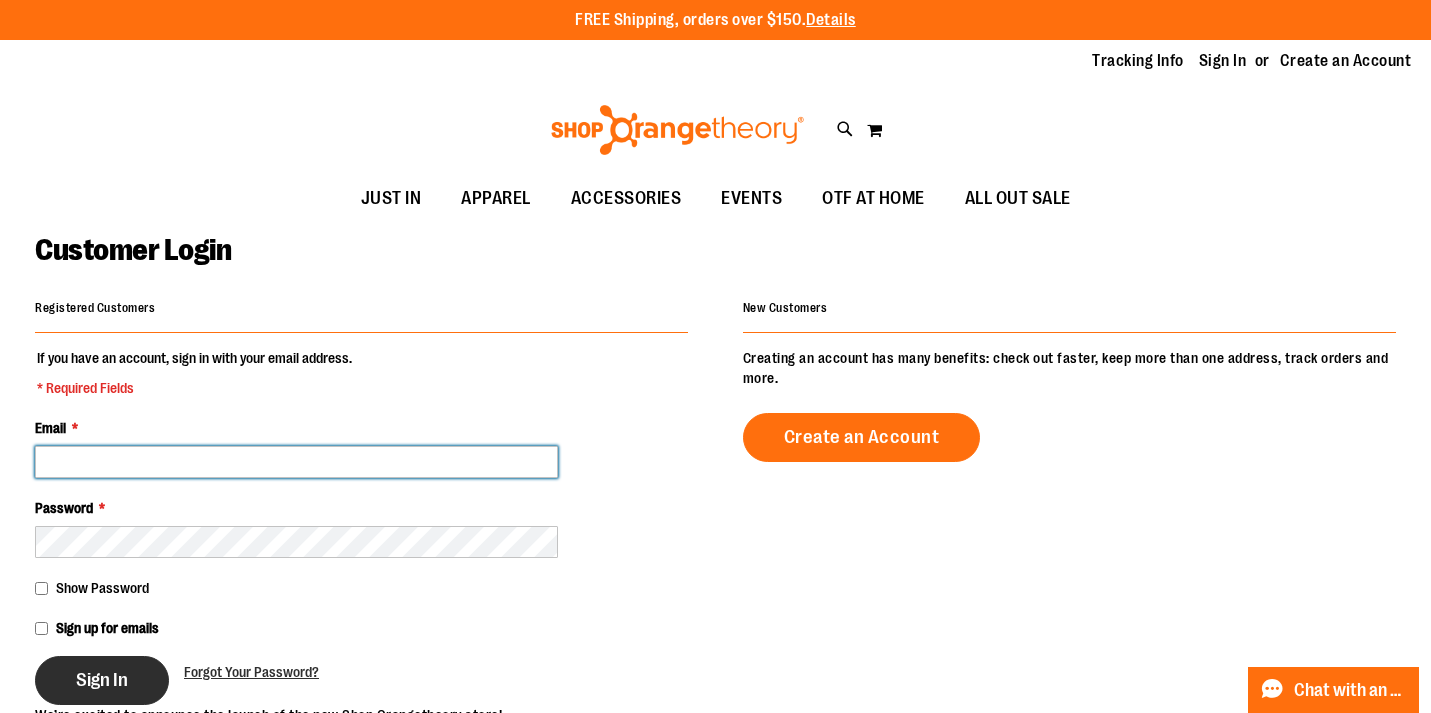 type on "**********" 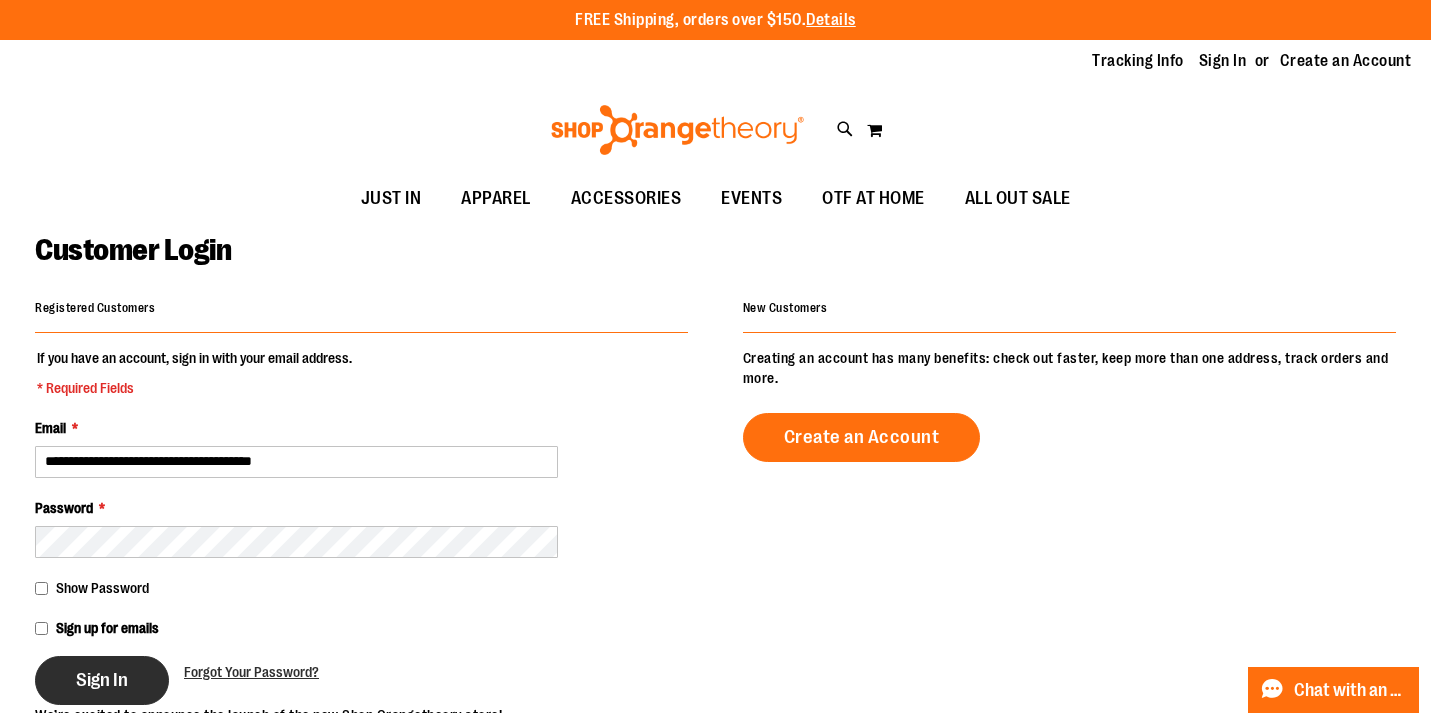 type on "**********" 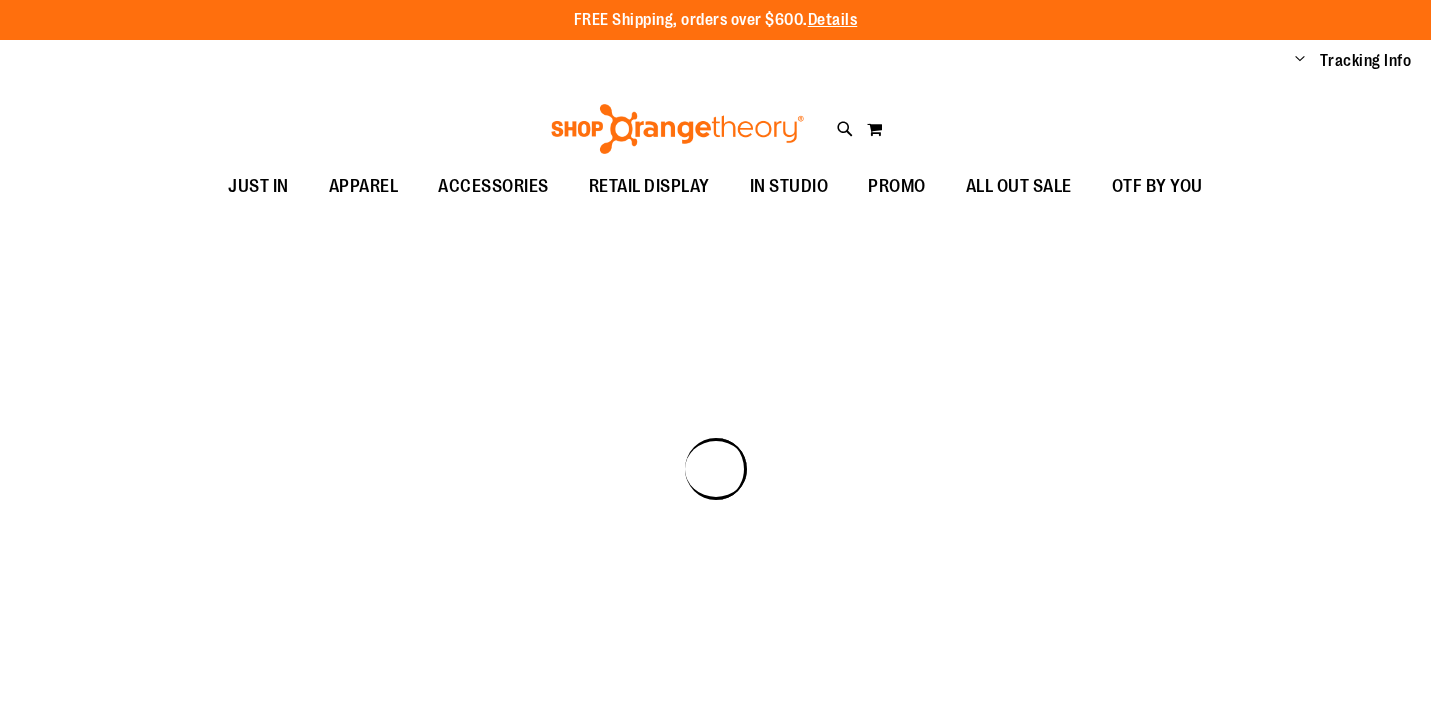 scroll, scrollTop: 0, scrollLeft: 0, axis: both 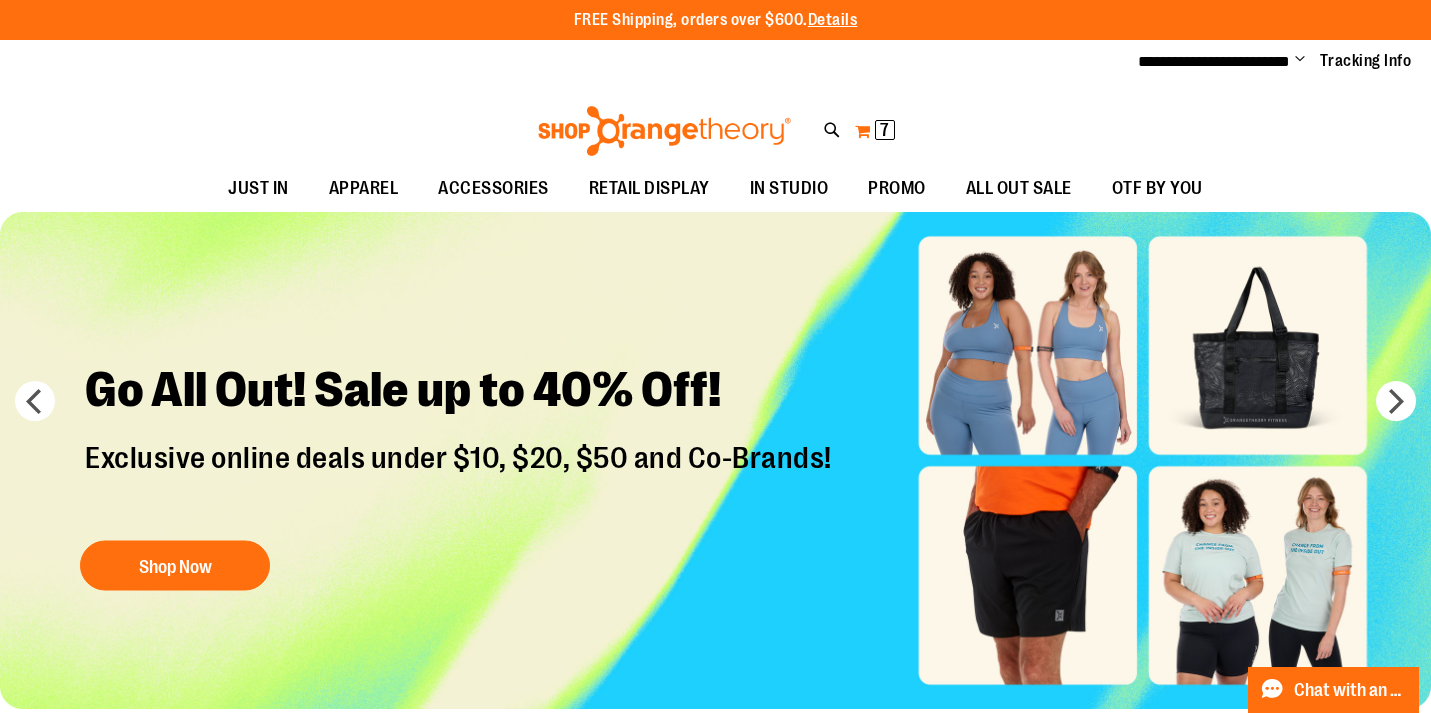 type on "**********" 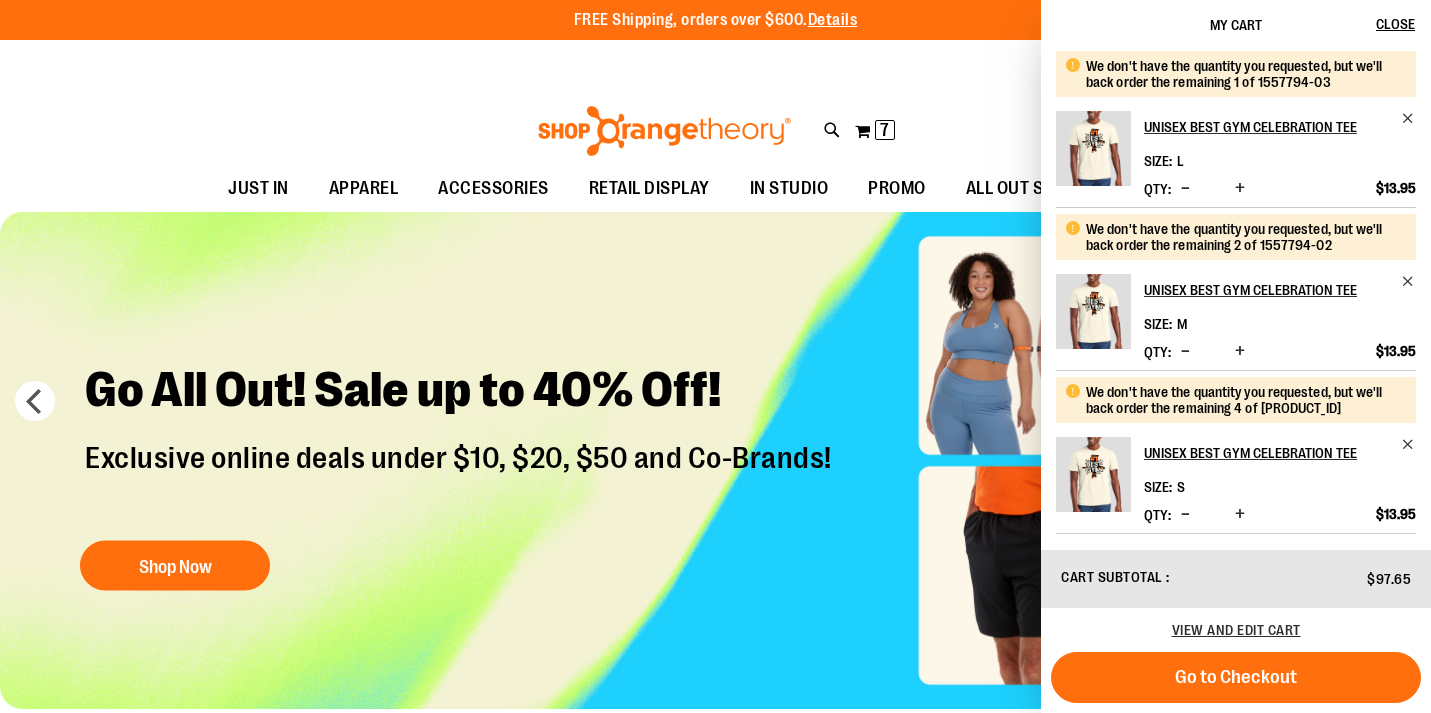 scroll, scrollTop: 1, scrollLeft: 0, axis: vertical 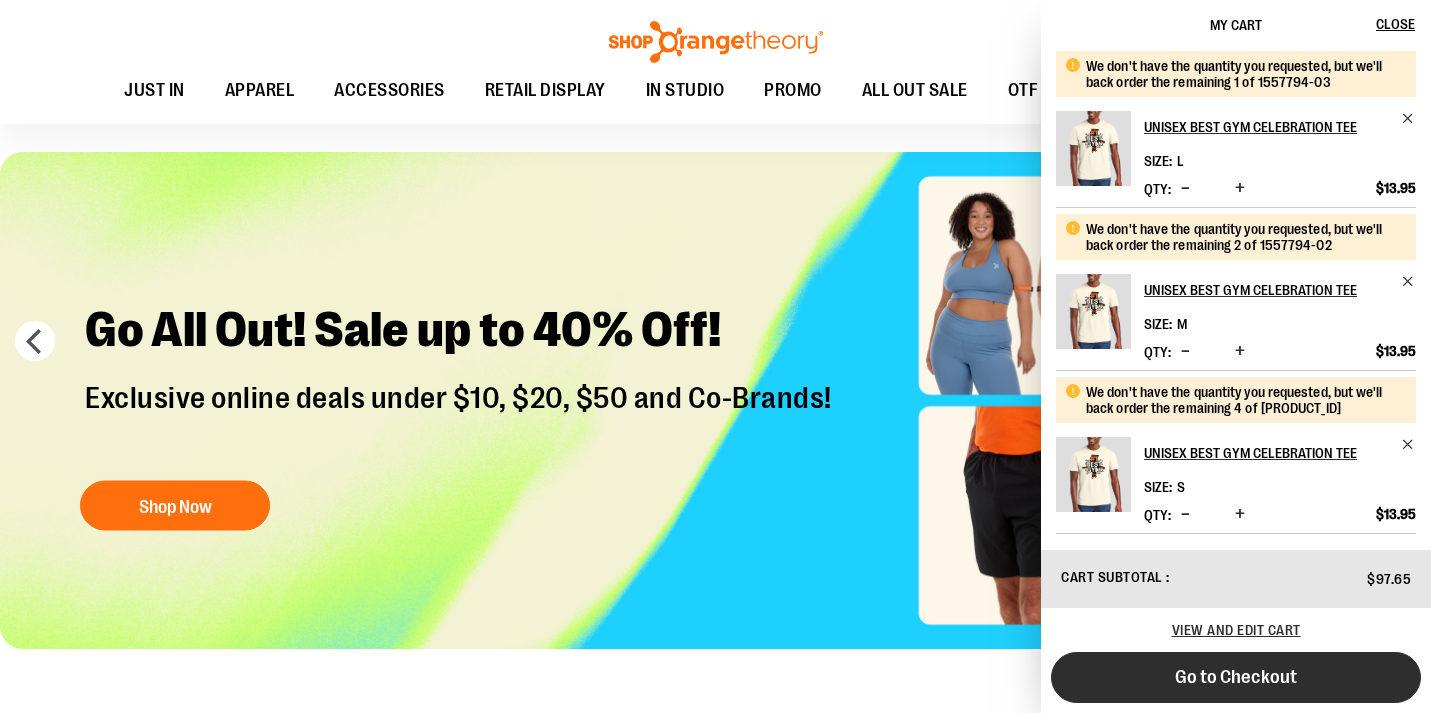 click on "Go to Checkout" at bounding box center [1236, 677] 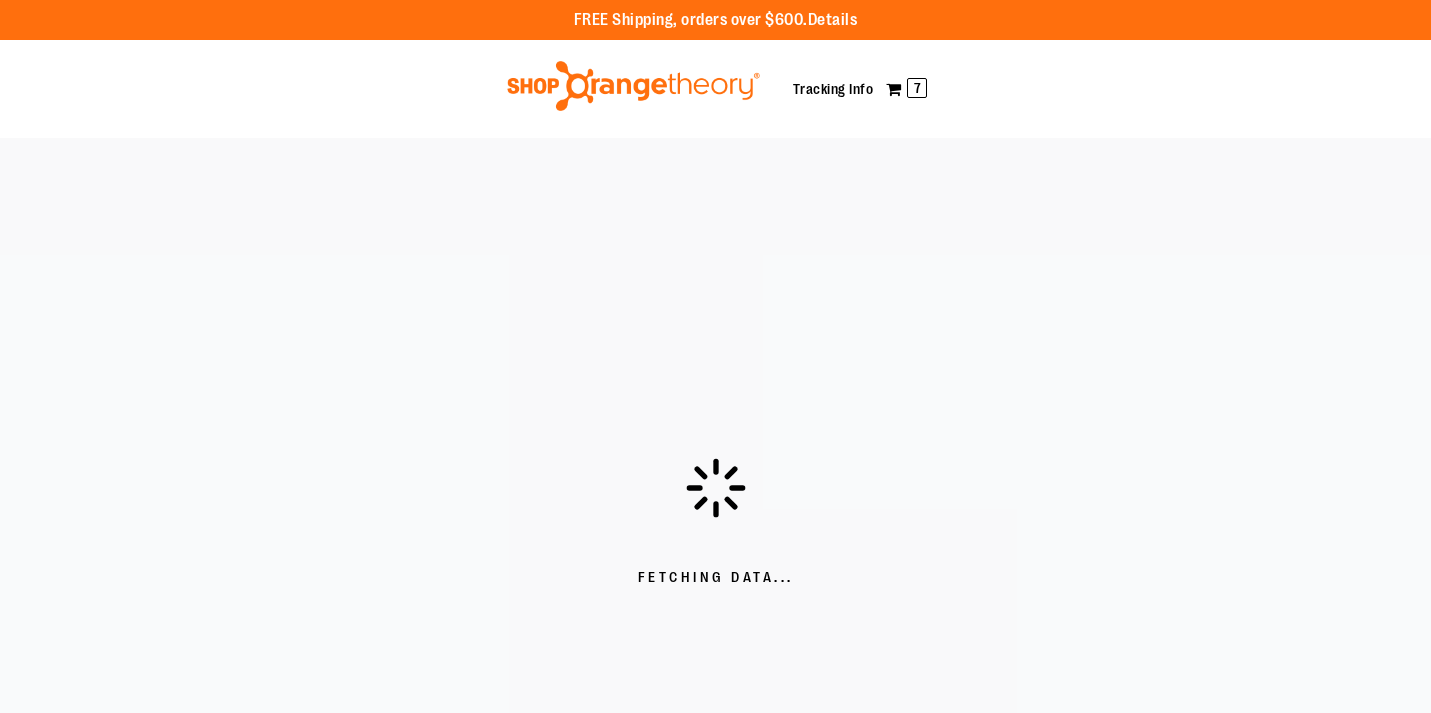 scroll, scrollTop: 0, scrollLeft: 0, axis: both 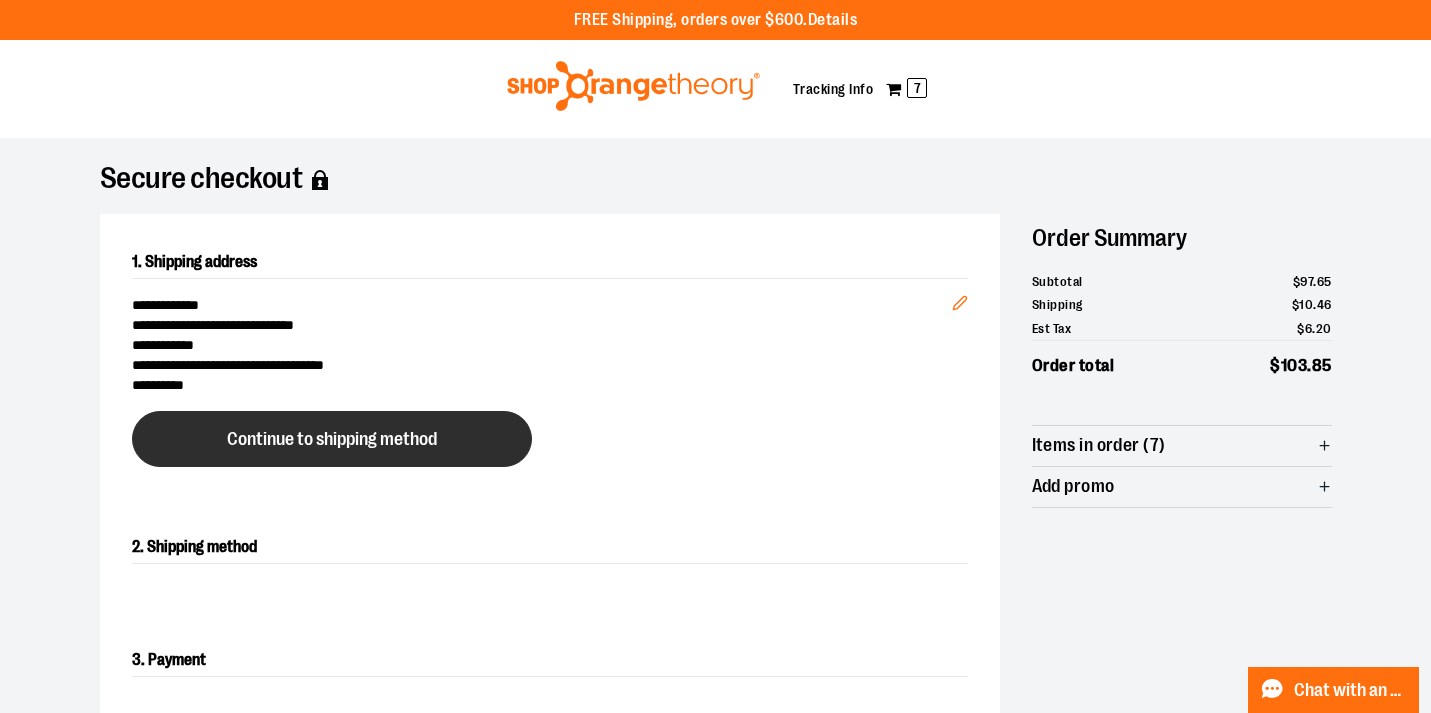 click on "Continue to shipping method" at bounding box center [332, 439] 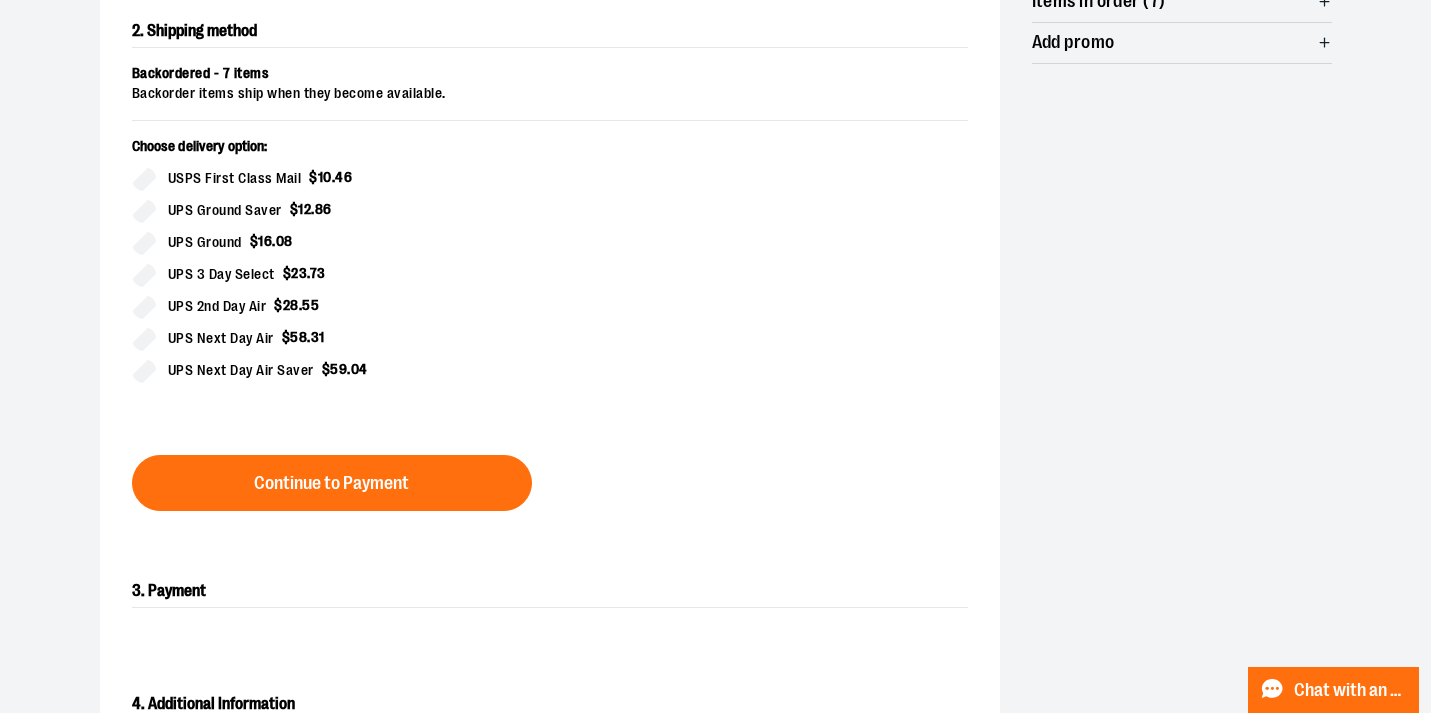 scroll, scrollTop: 450, scrollLeft: 0, axis: vertical 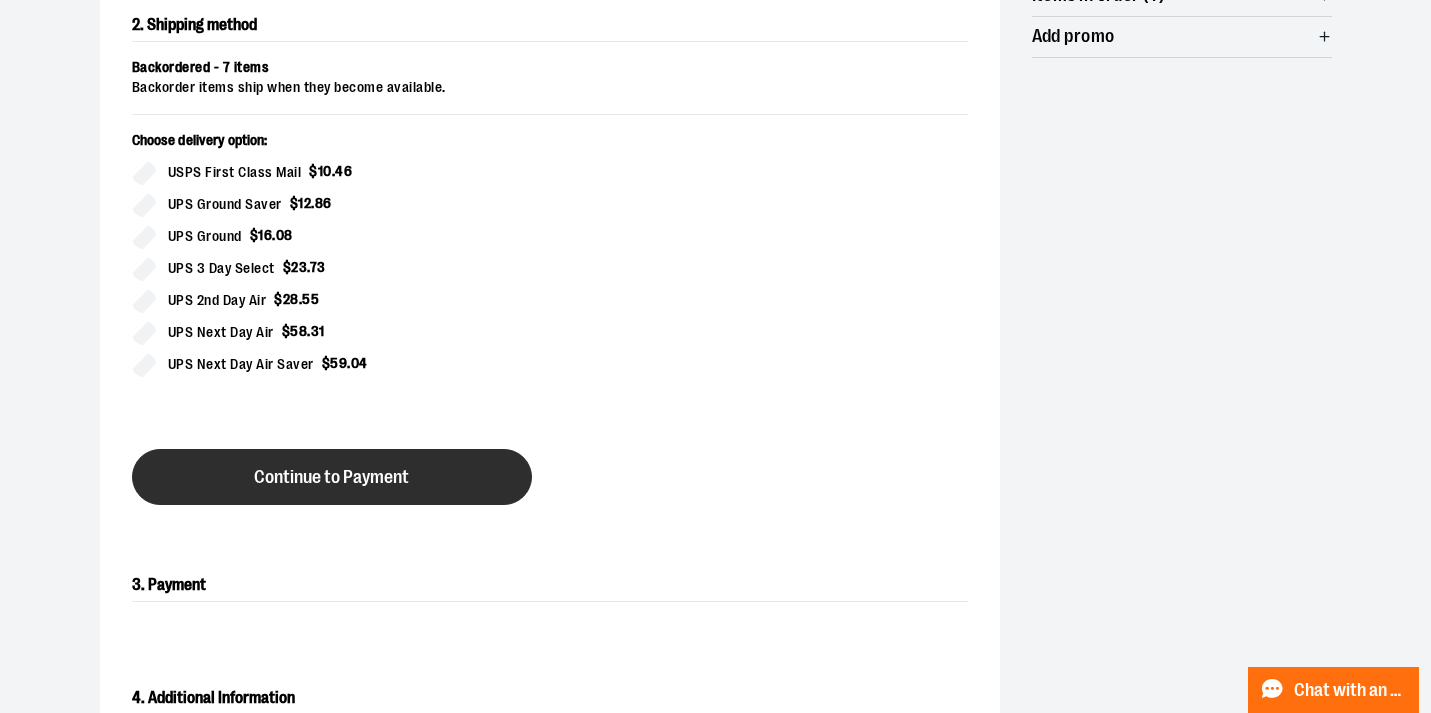 click on "Continue to Payment" at bounding box center (331, 477) 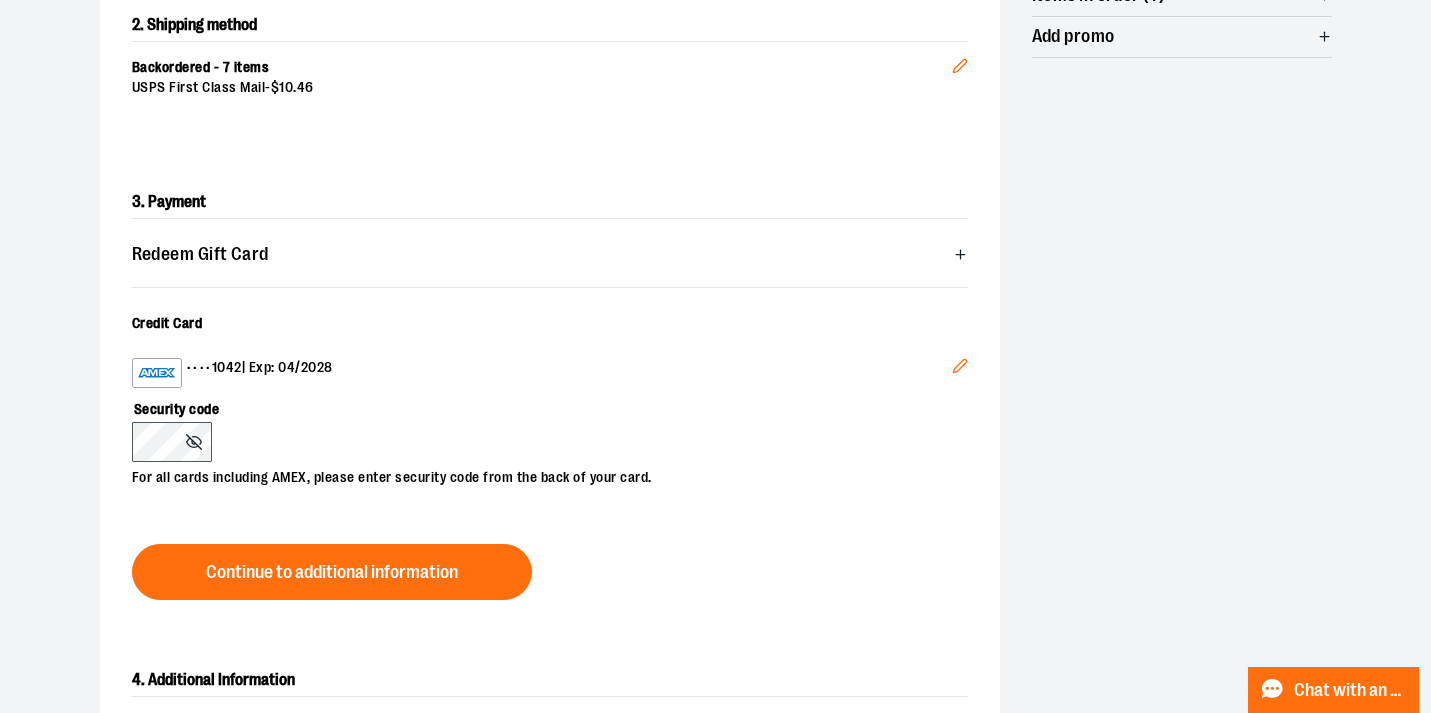 click 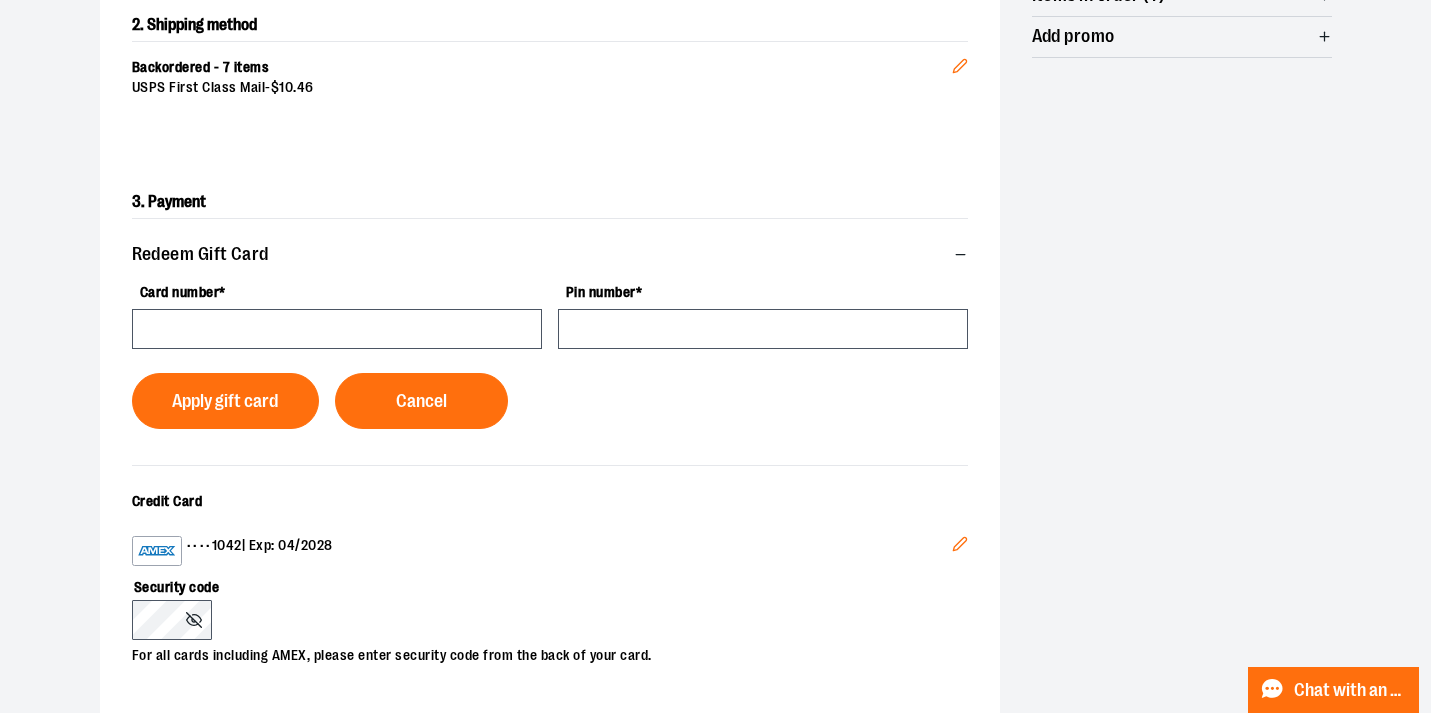 scroll, scrollTop: 442, scrollLeft: 0, axis: vertical 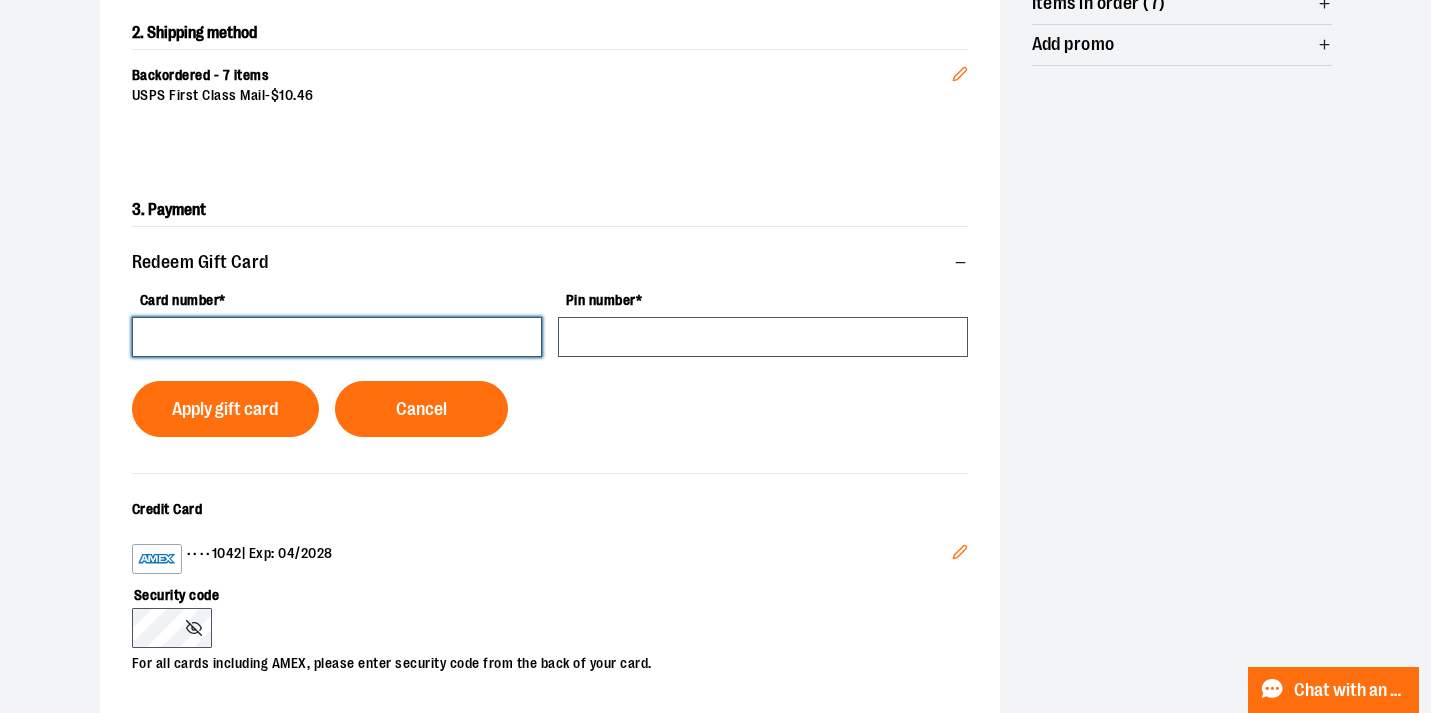 click on "Card number *" at bounding box center [337, 337] 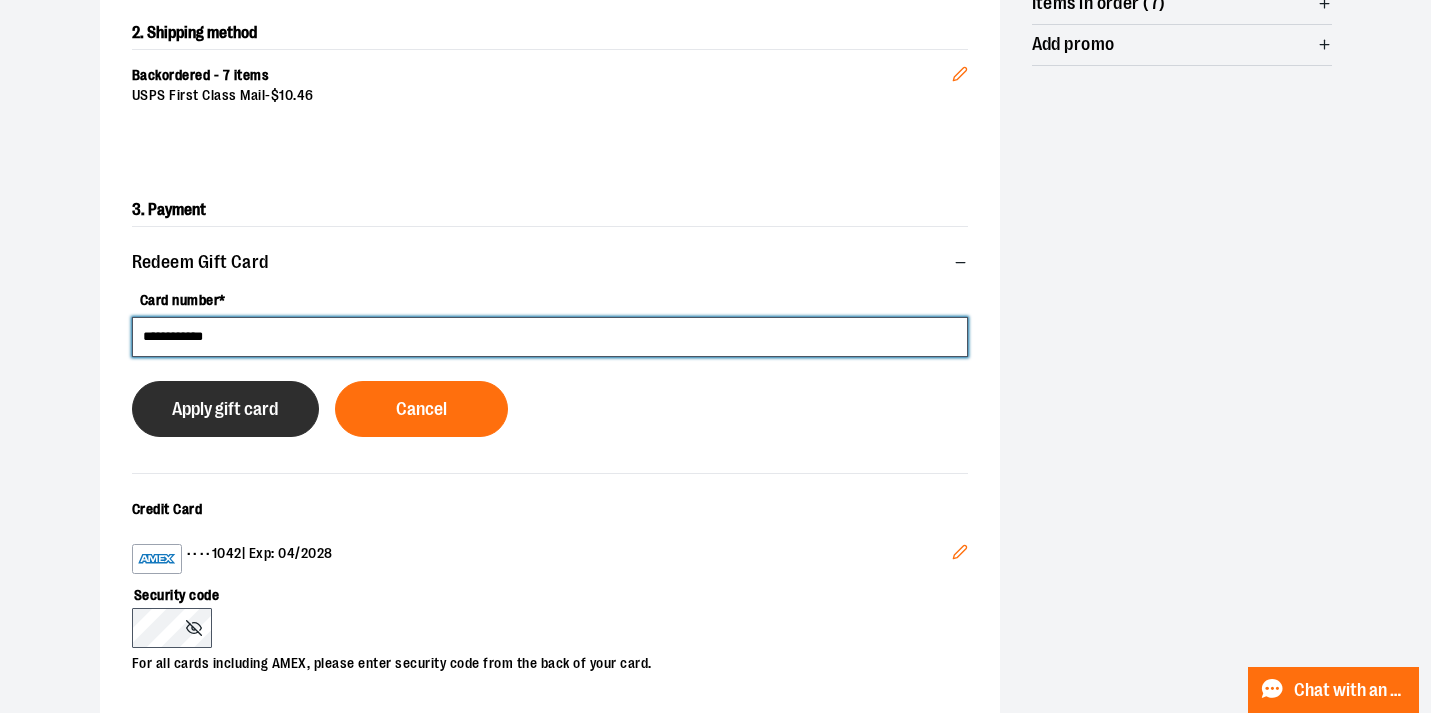 type on "**********" 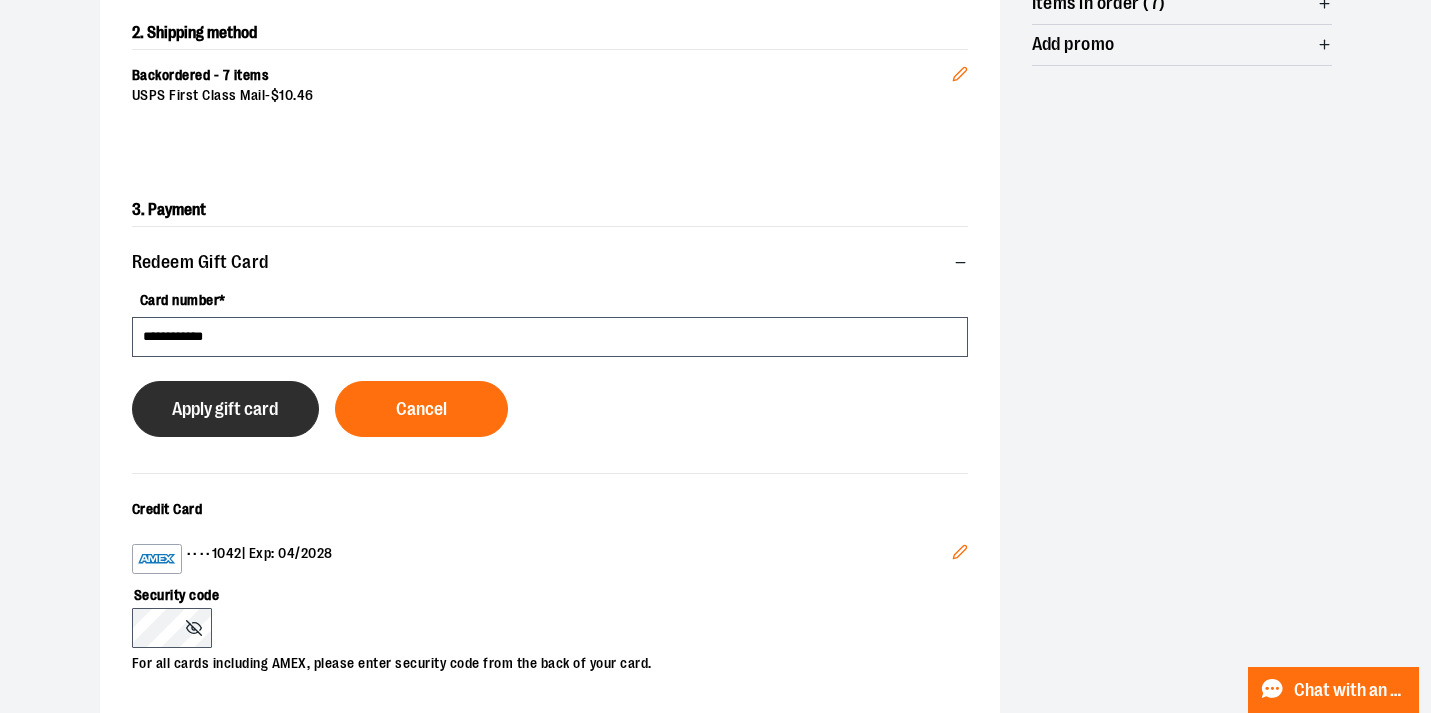 click on "Apply gift card" at bounding box center (225, 409) 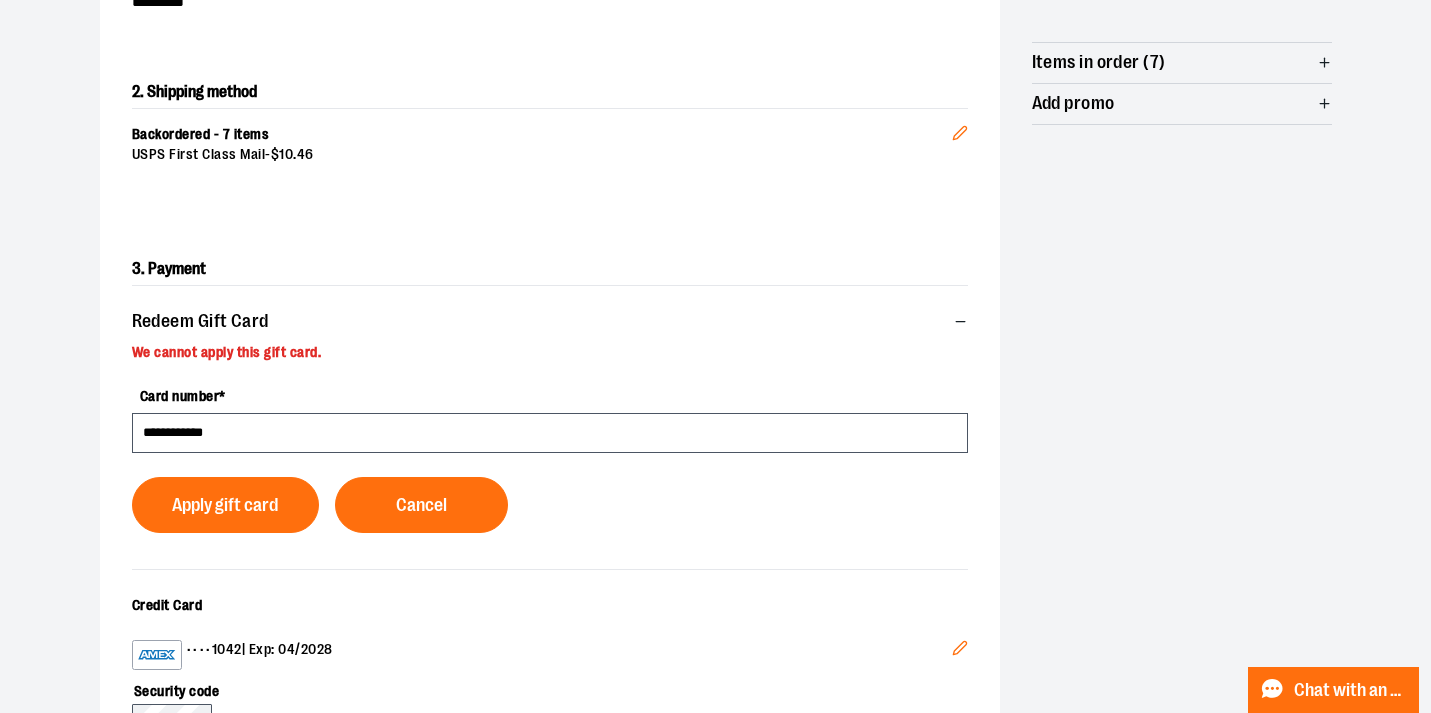 scroll, scrollTop: 538, scrollLeft: 0, axis: vertical 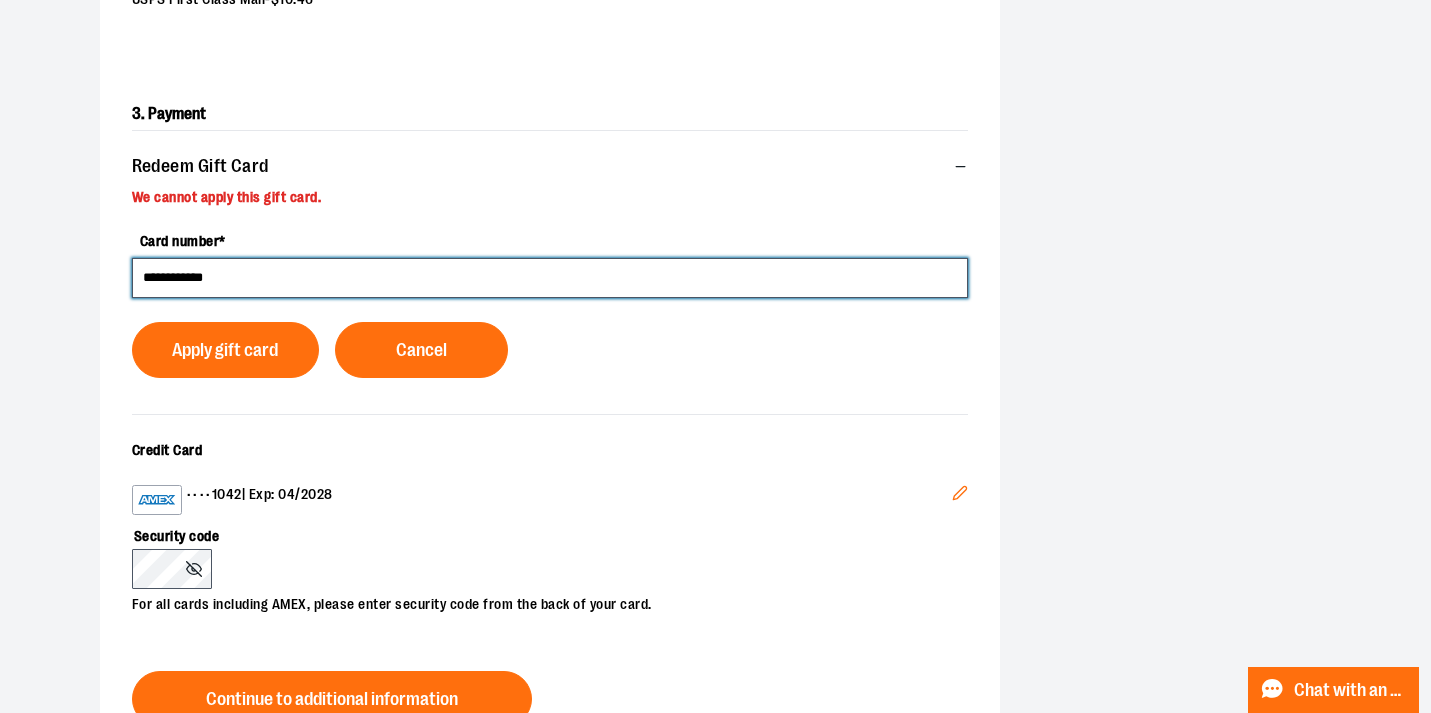 drag, startPoint x: 293, startPoint y: 277, endPoint x: 15, endPoint y: 262, distance: 278.4044 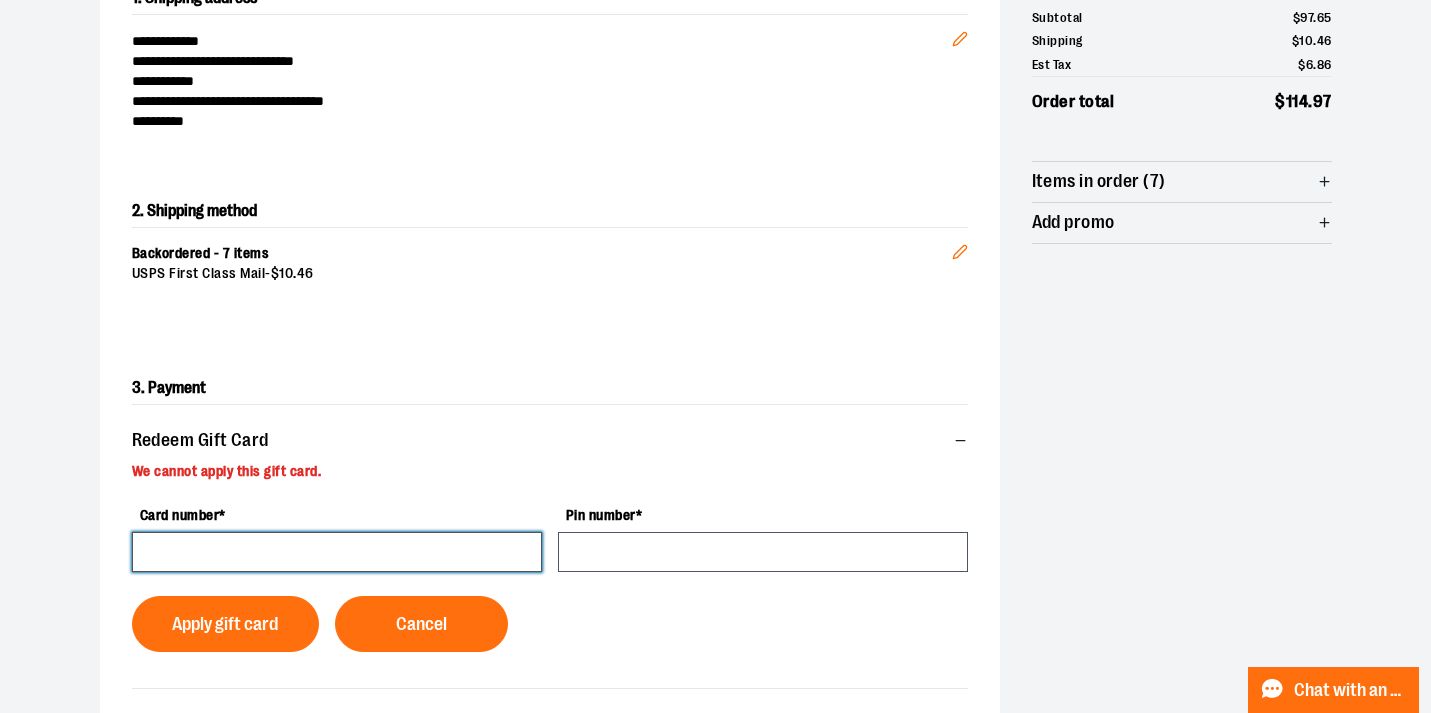 scroll, scrollTop: 0, scrollLeft: 0, axis: both 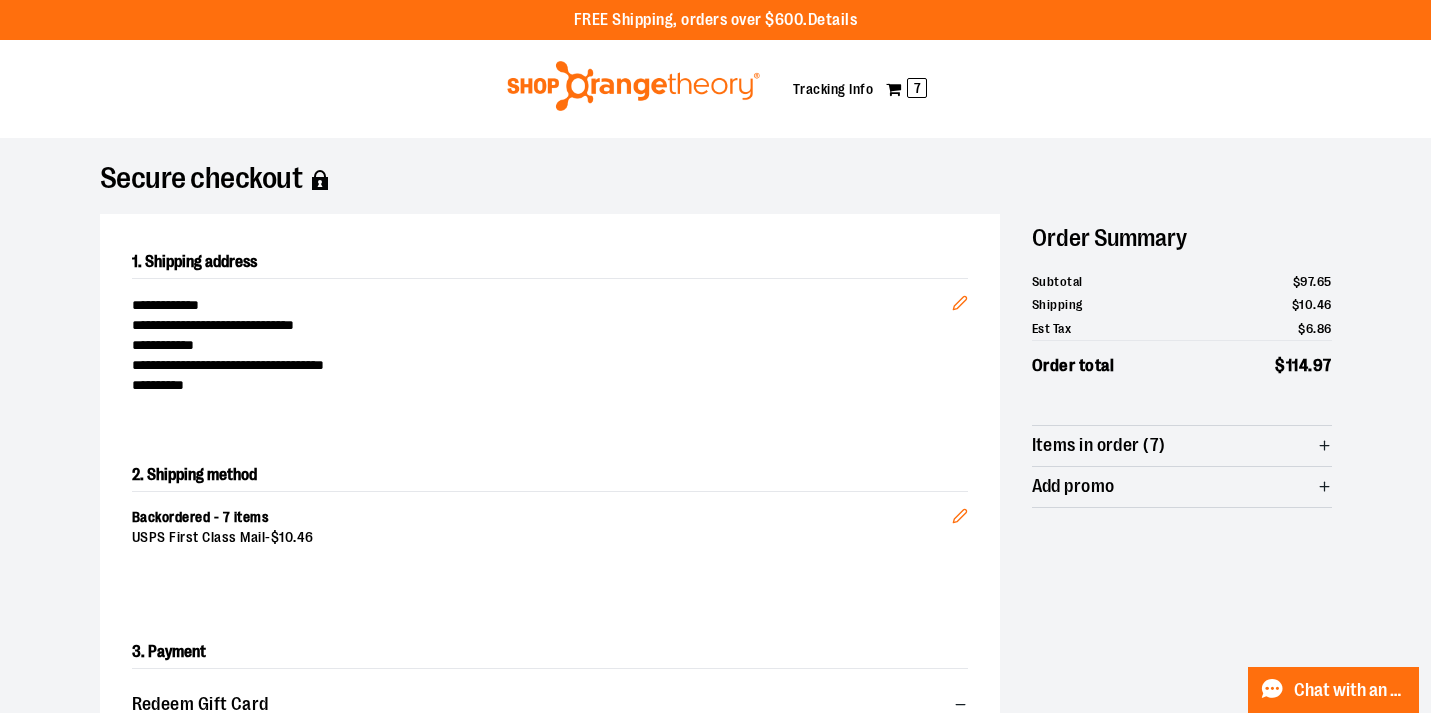 type 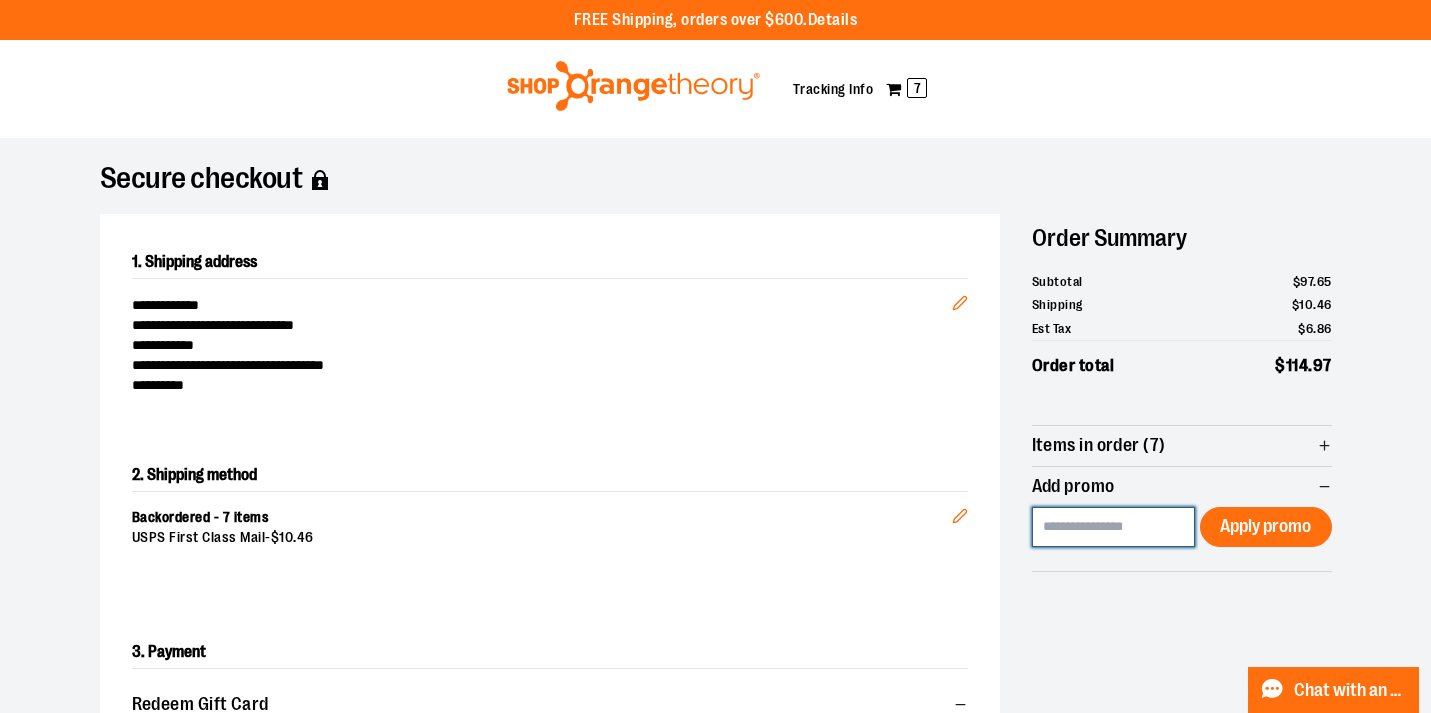 click at bounding box center (1114, 527) 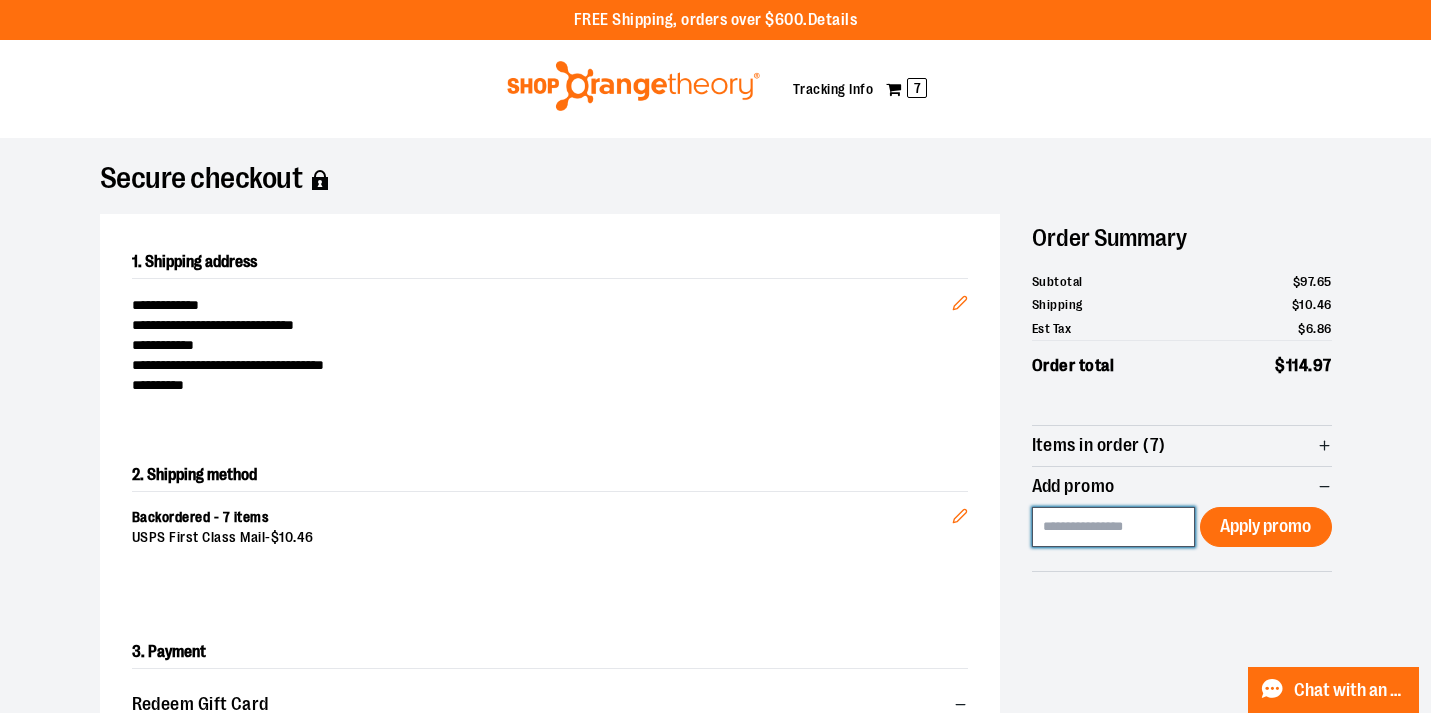 paste on "**********" 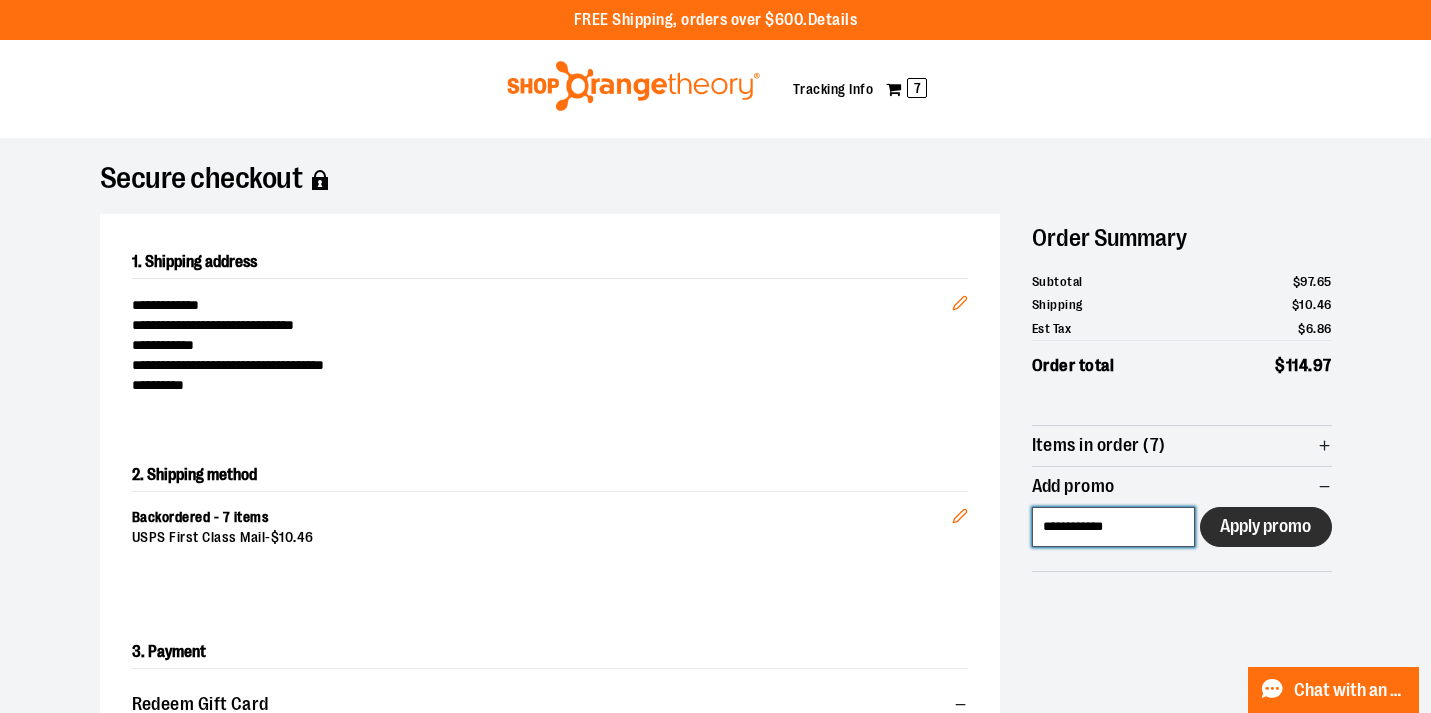 type on "**********" 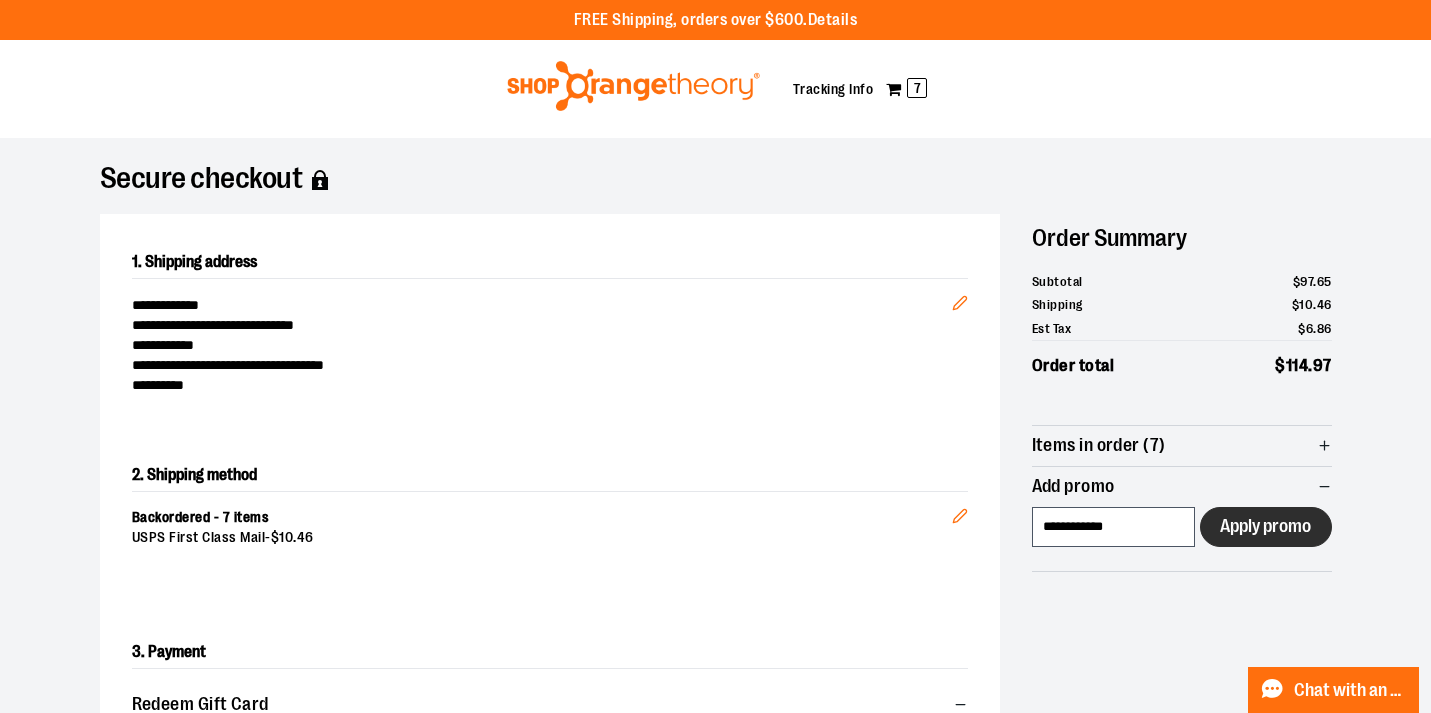 click on "Apply promo" at bounding box center (1265, 526) 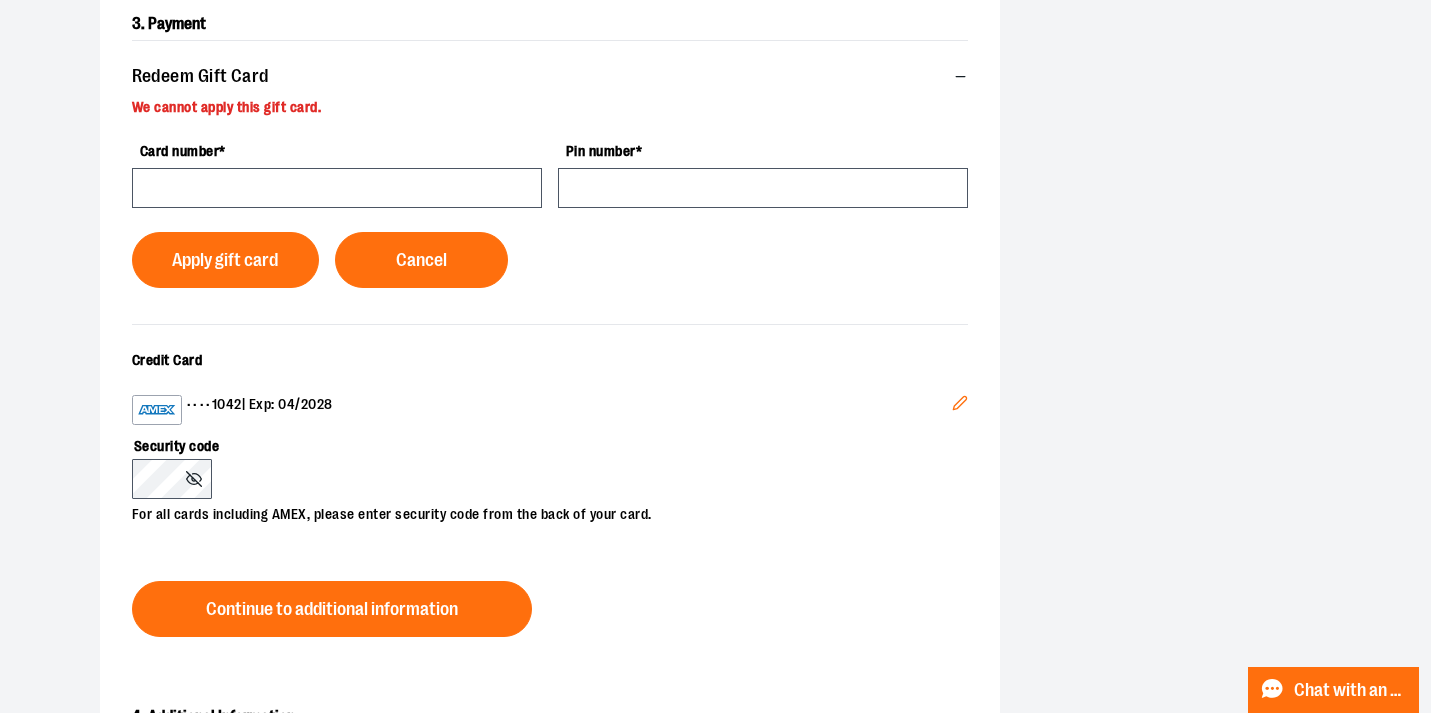 scroll, scrollTop: 833, scrollLeft: 0, axis: vertical 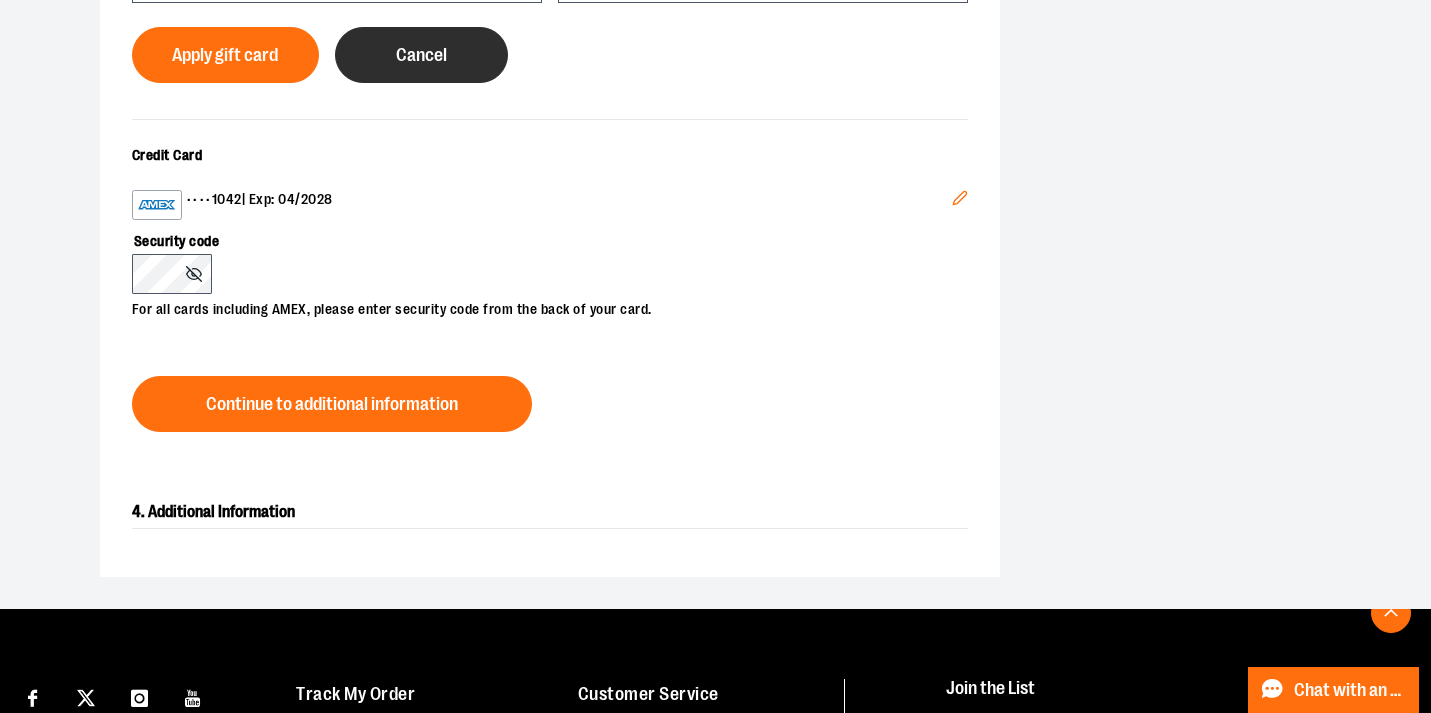 click on "Cancel" at bounding box center (421, 55) 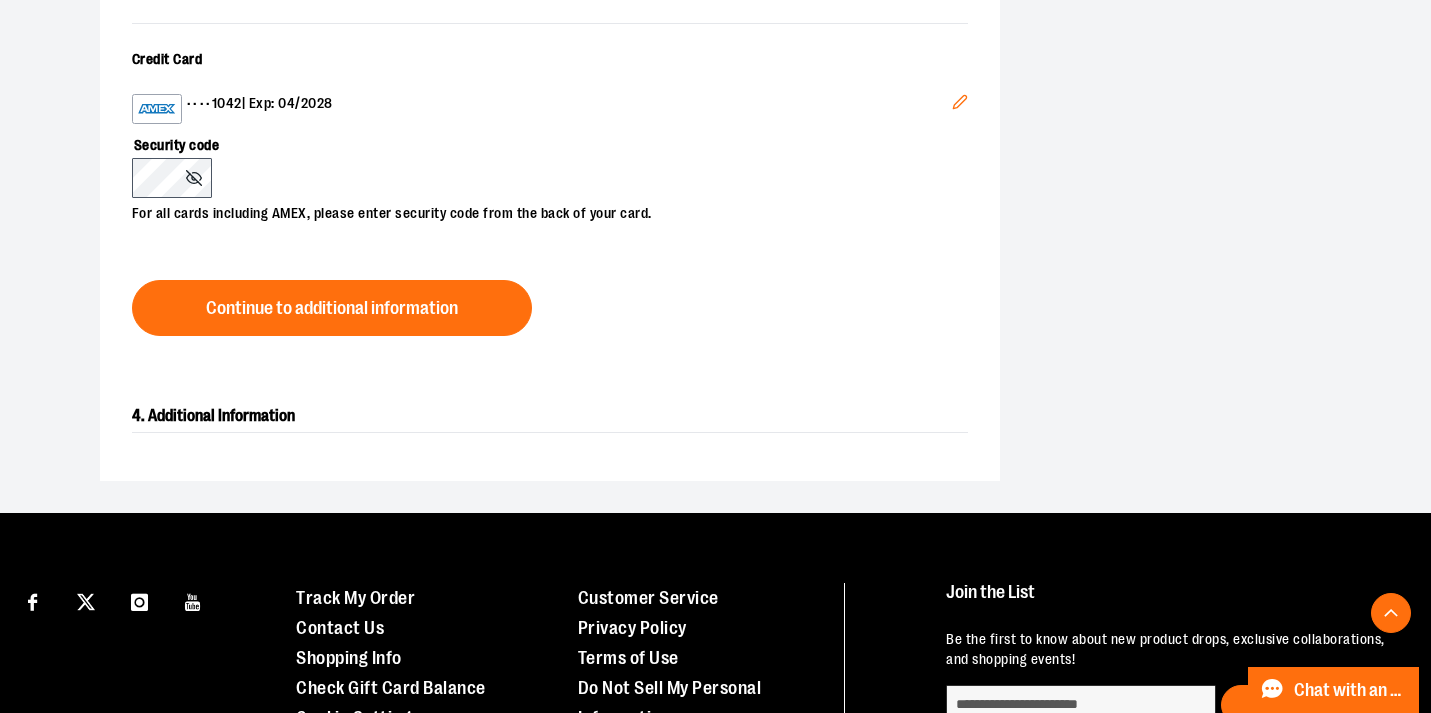 scroll, scrollTop: 628, scrollLeft: 0, axis: vertical 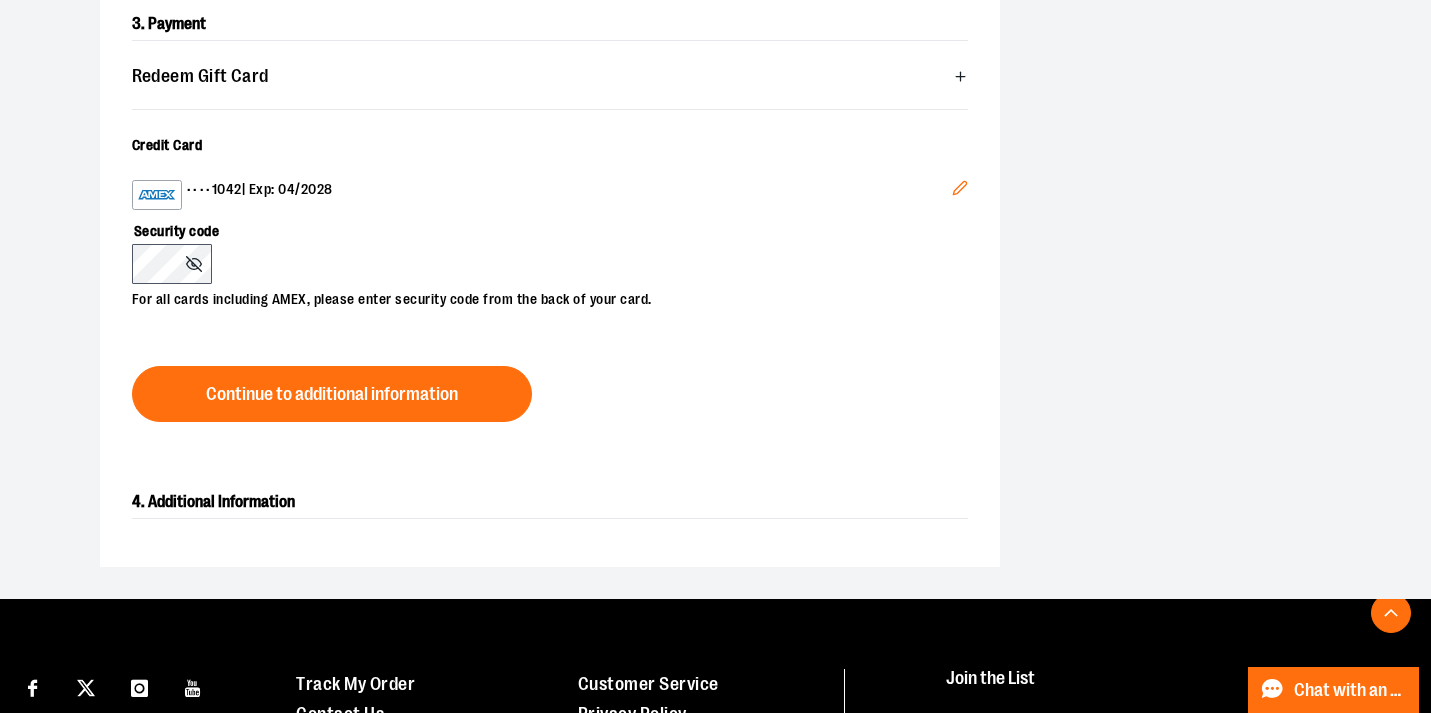 click 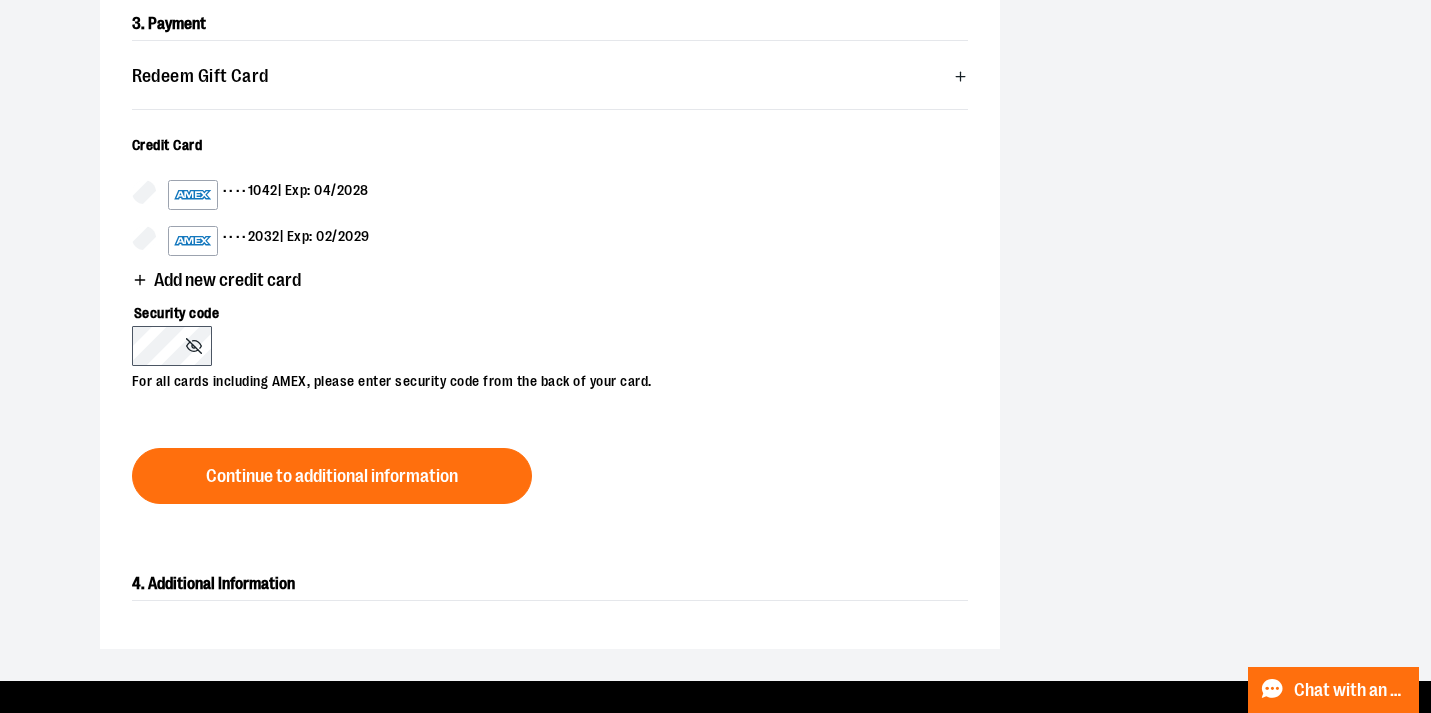 click on "••••  2032  | Exp:   02/2029" at bounding box center [269, 241] 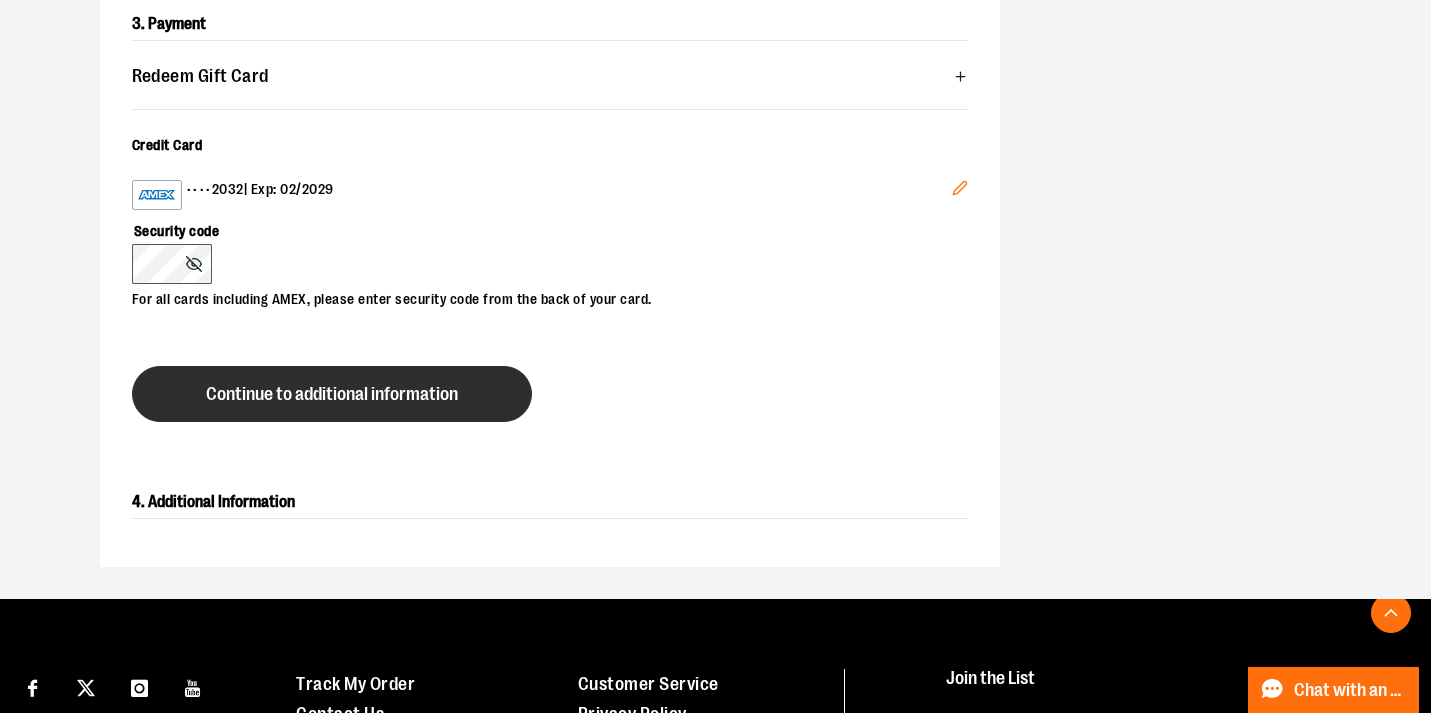 click on "Continue to additional information" at bounding box center [332, 394] 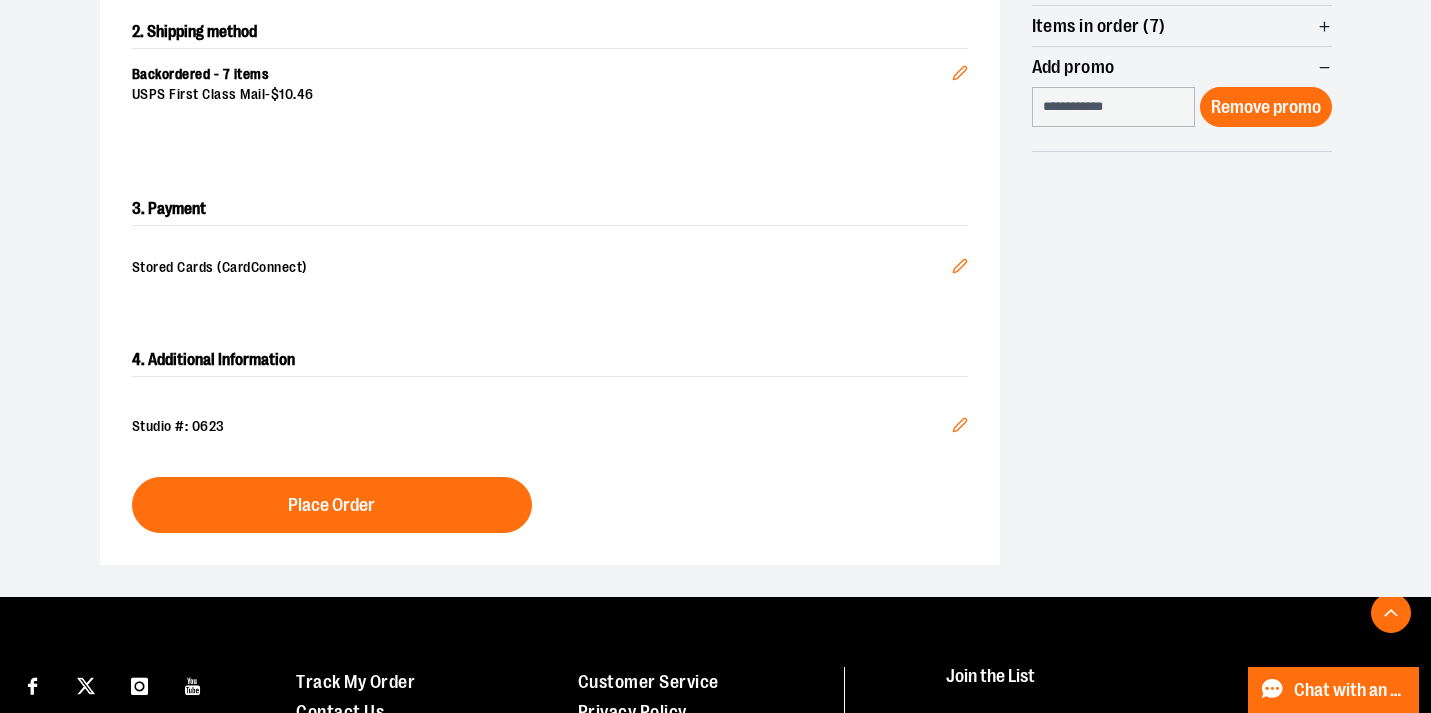 scroll, scrollTop: 481, scrollLeft: 0, axis: vertical 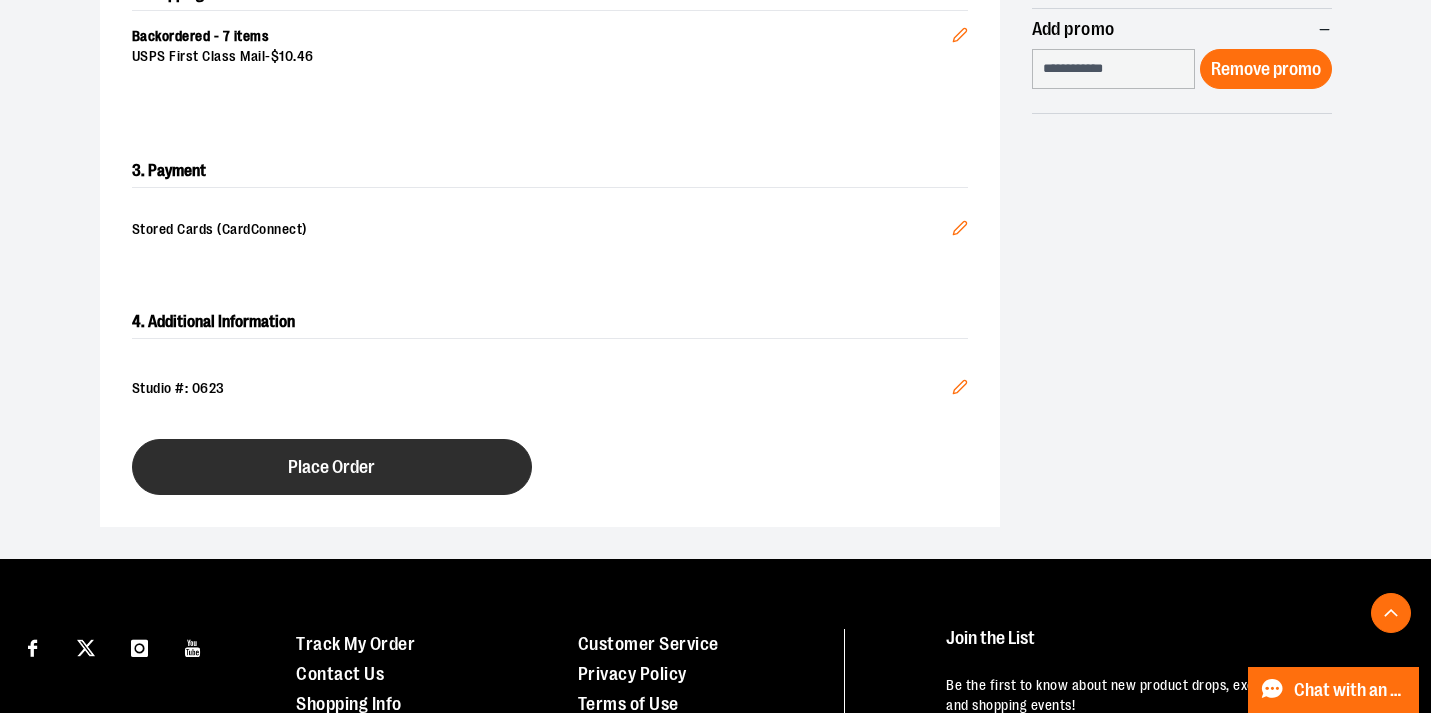 click on "Place Order" at bounding box center (331, 467) 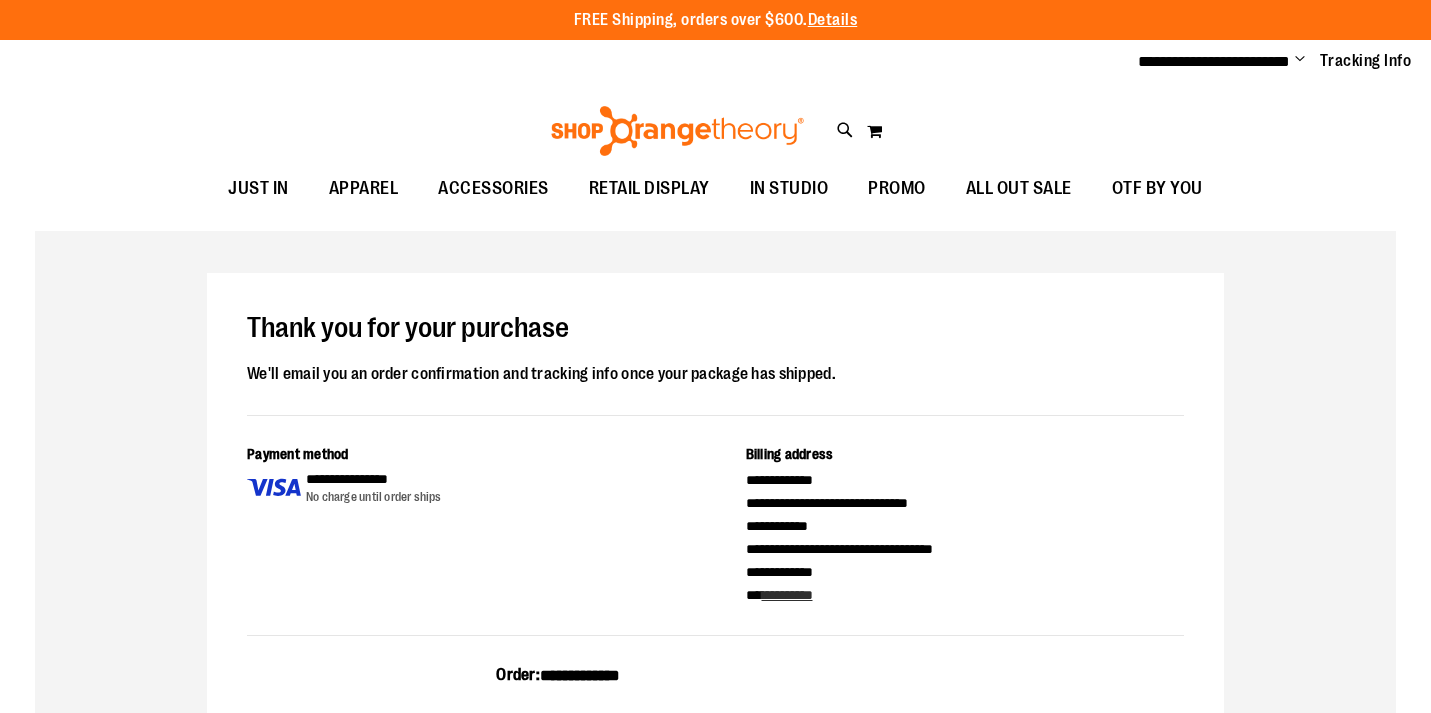 scroll, scrollTop: 0, scrollLeft: 0, axis: both 